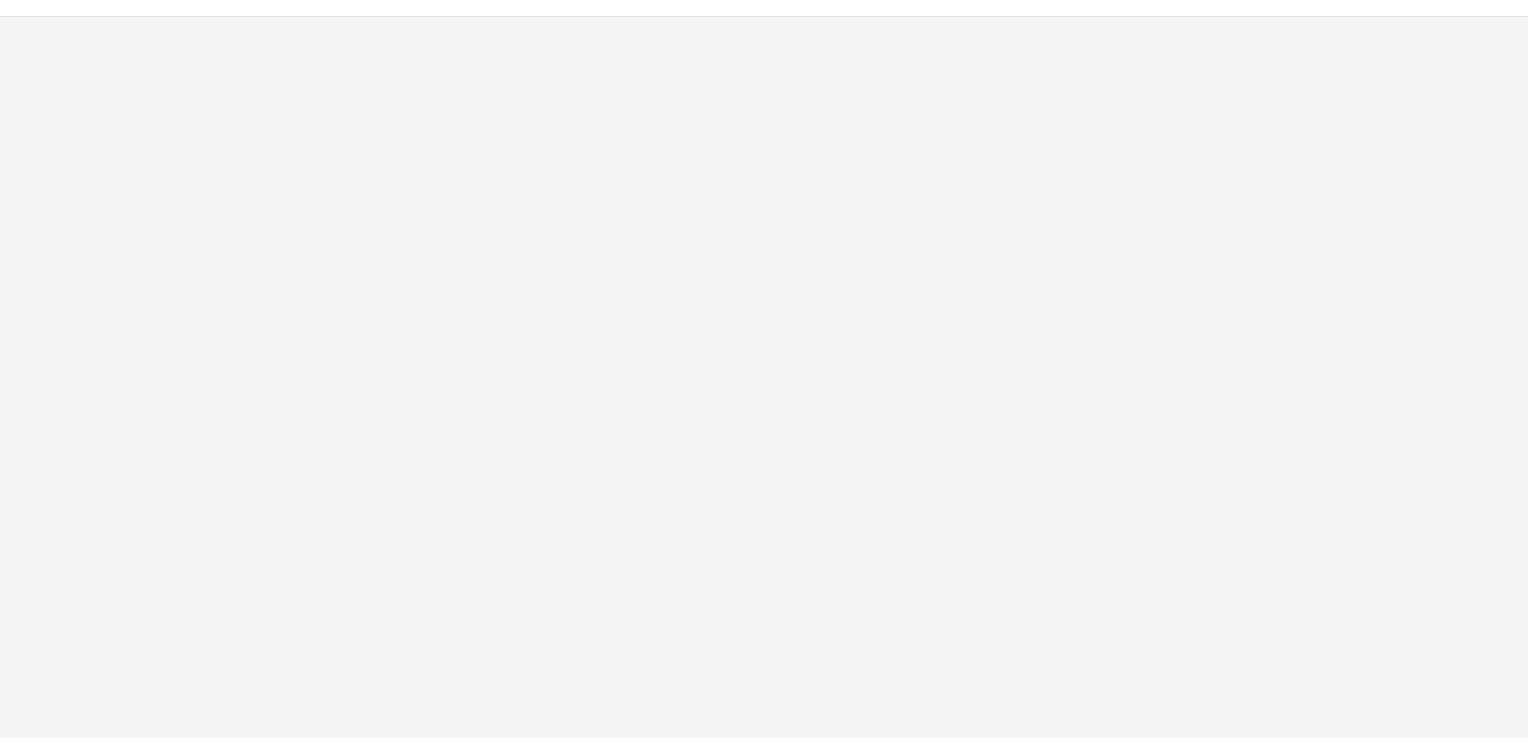 scroll, scrollTop: 0, scrollLeft: 0, axis: both 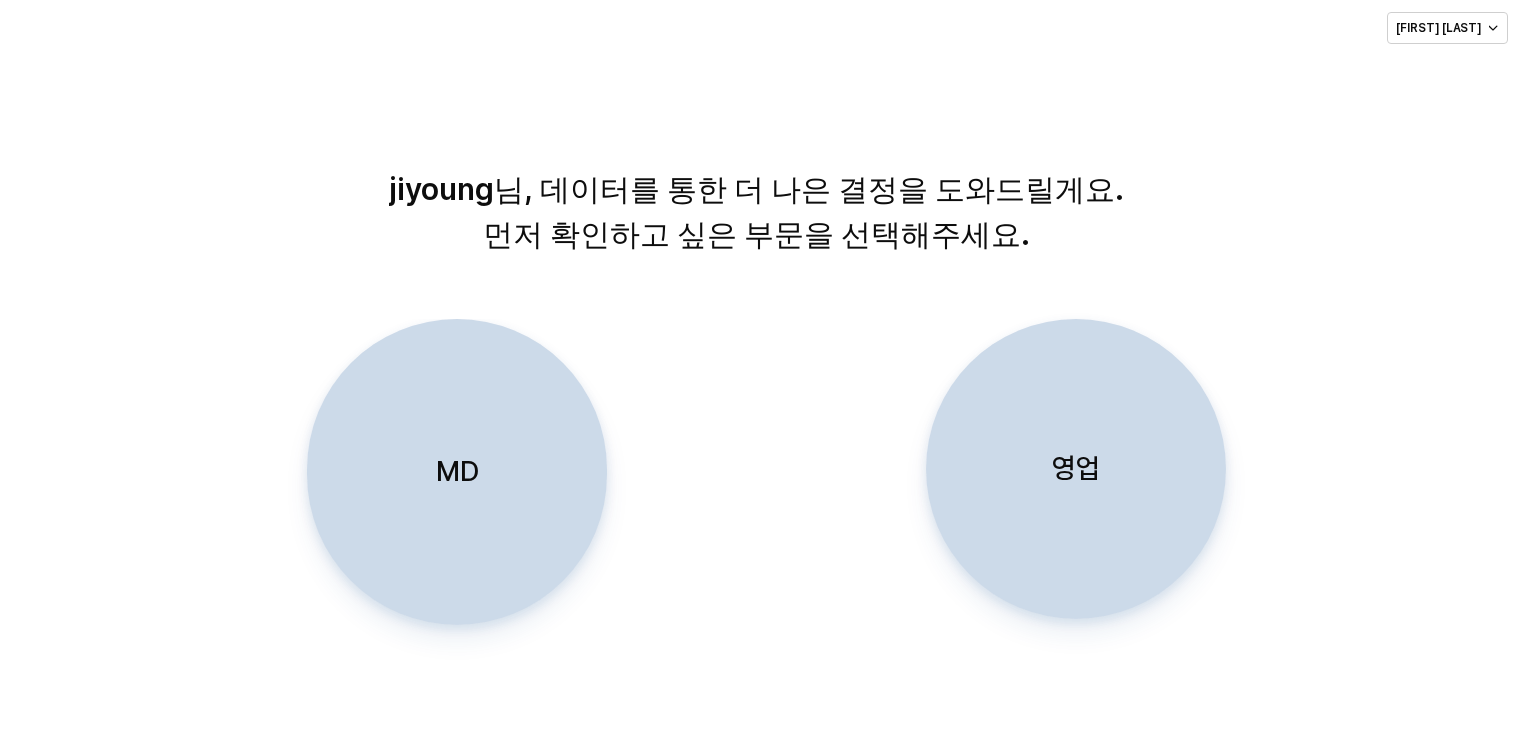 click on "MD" at bounding box center [456, 472] 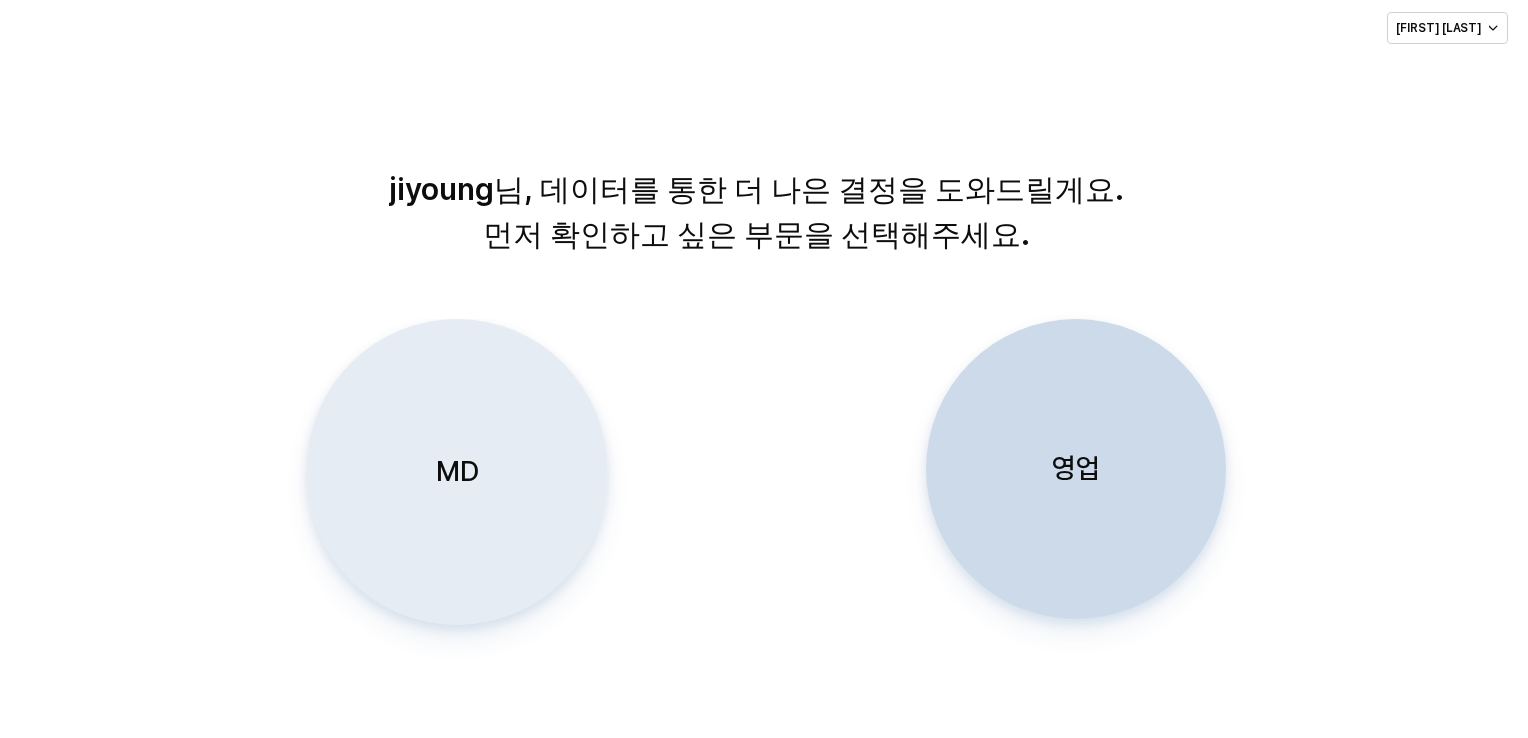 click on "MD" at bounding box center (456, 472) 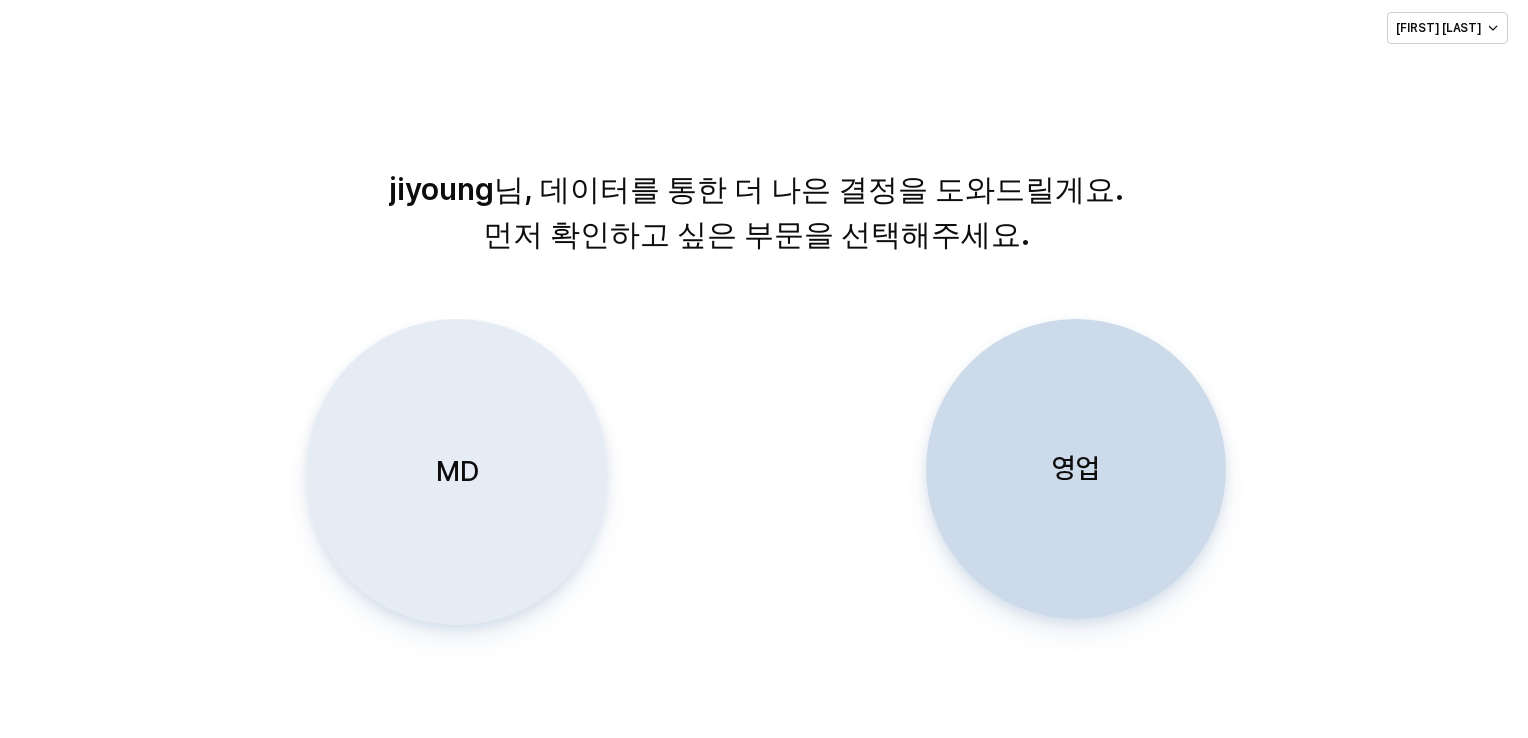 click on "MD" at bounding box center [456, 472] 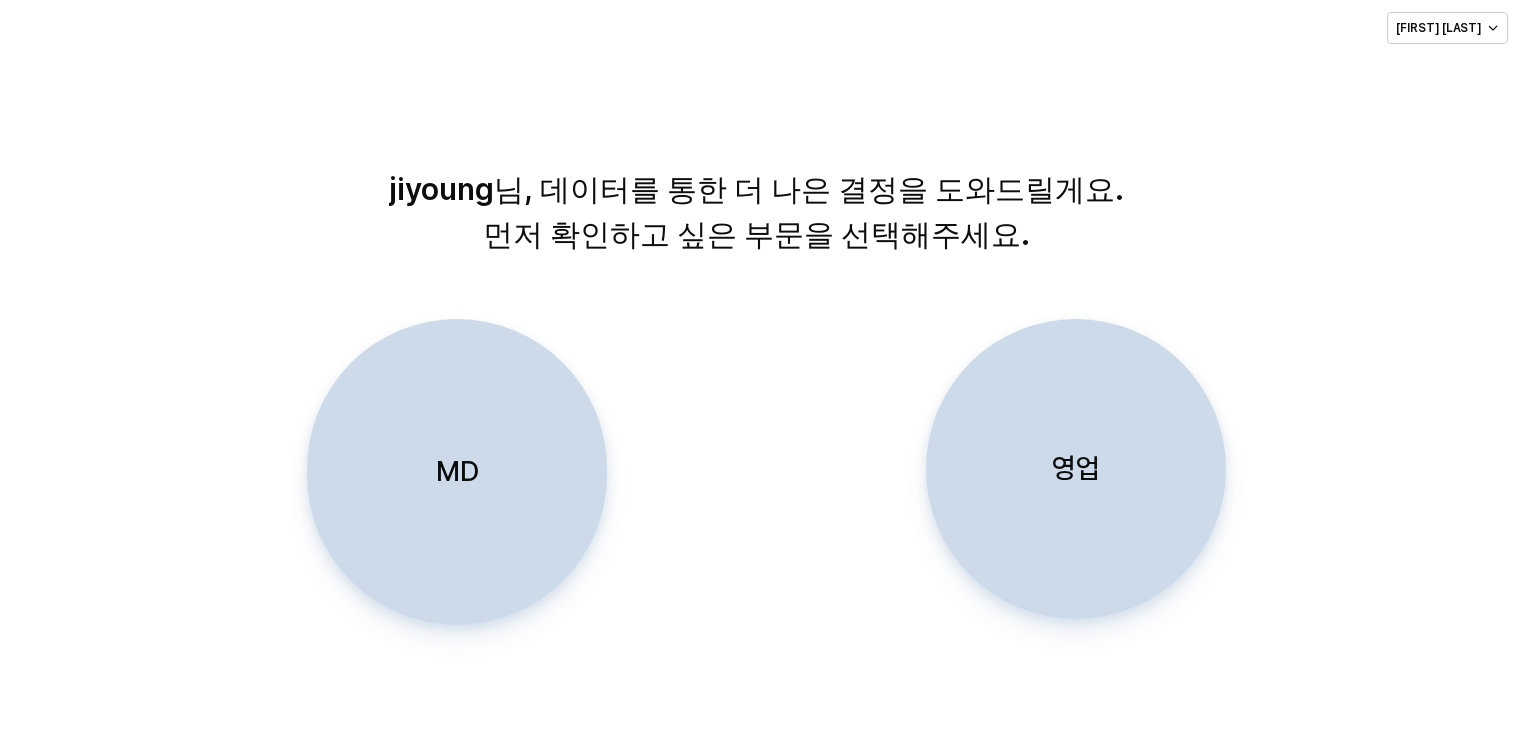 click on "MD" at bounding box center [456, 471] 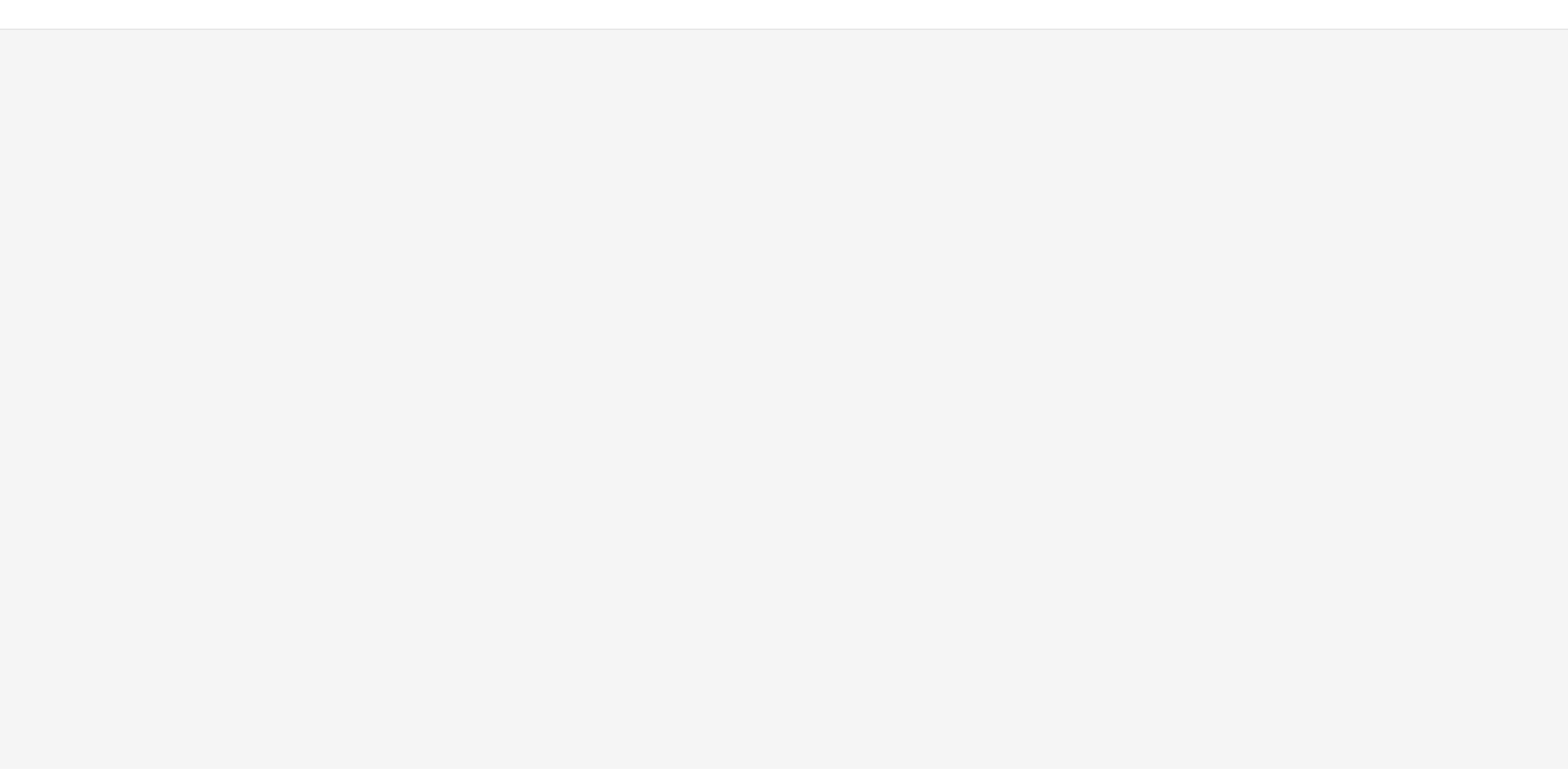 scroll, scrollTop: 0, scrollLeft: 0, axis: both 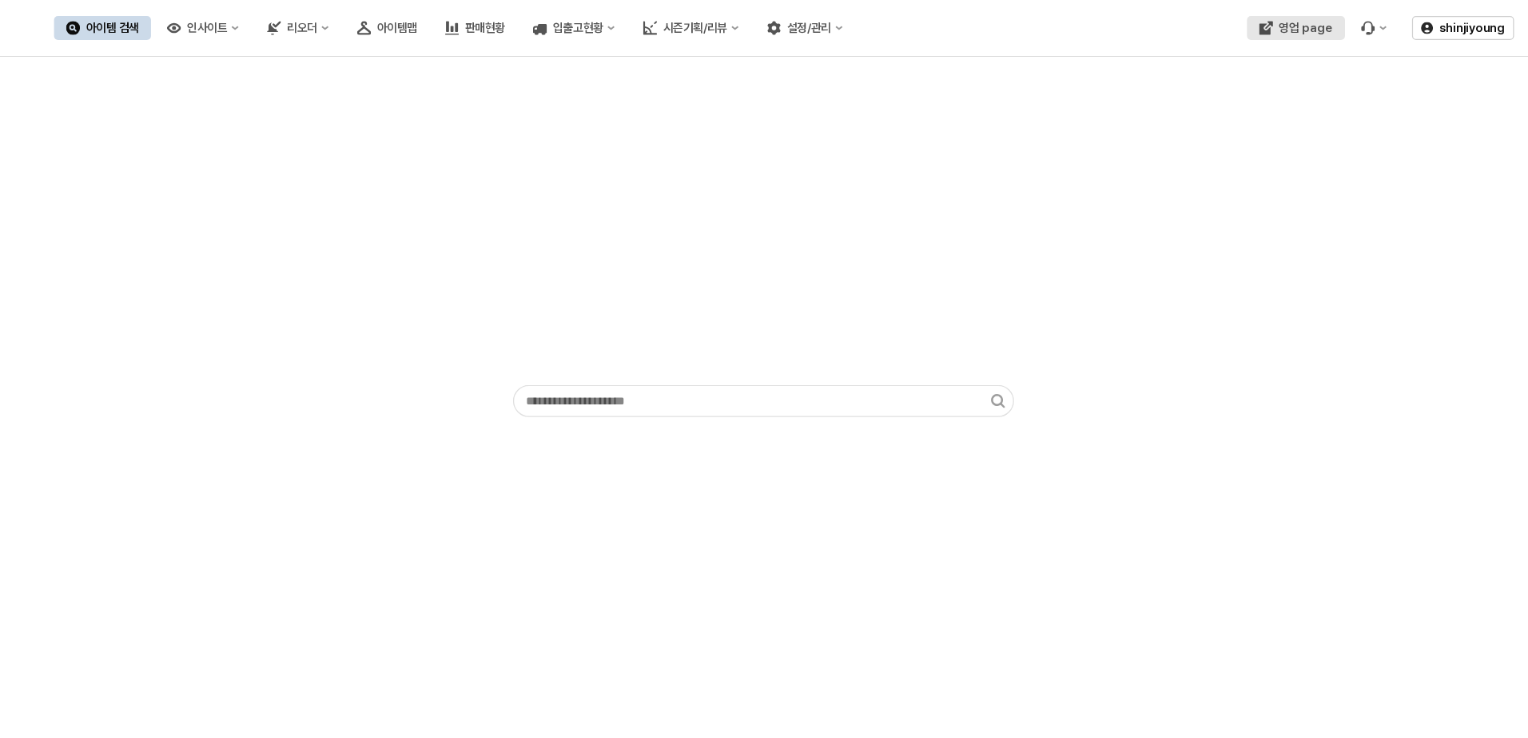 click on "영업 page" at bounding box center (1306, 28) 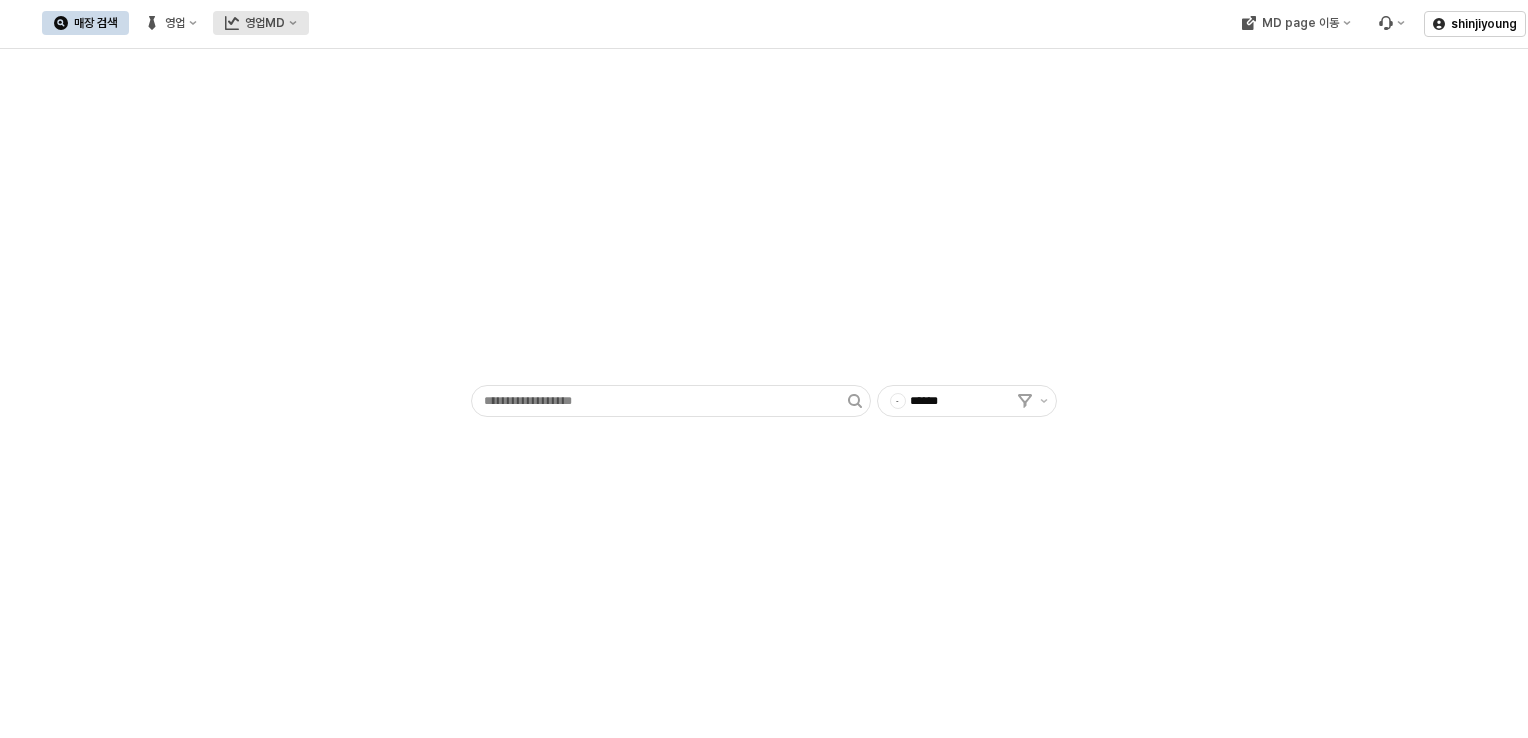click on "영업MD" at bounding box center [265, 23] 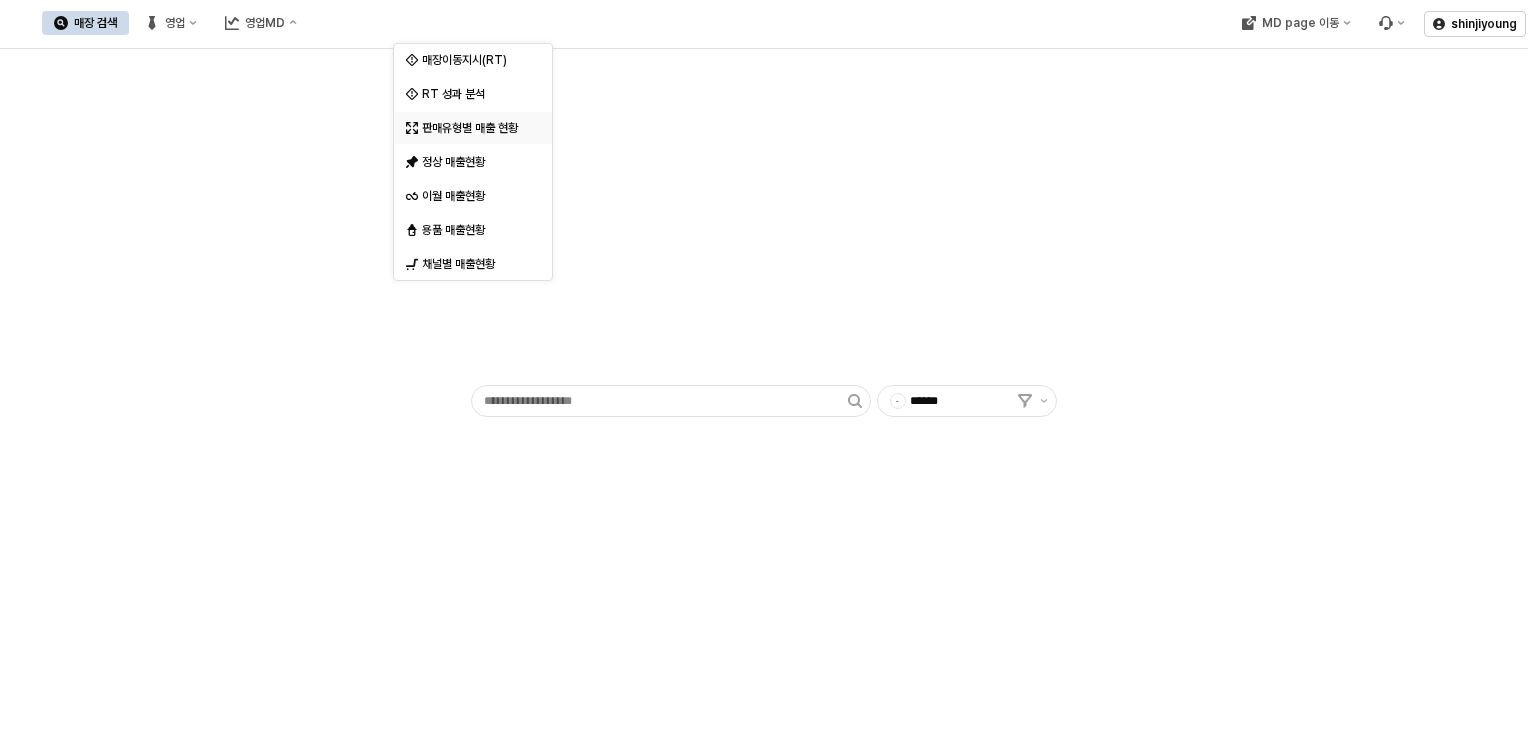 click on "판매유형별 매출 현황" at bounding box center [475, 128] 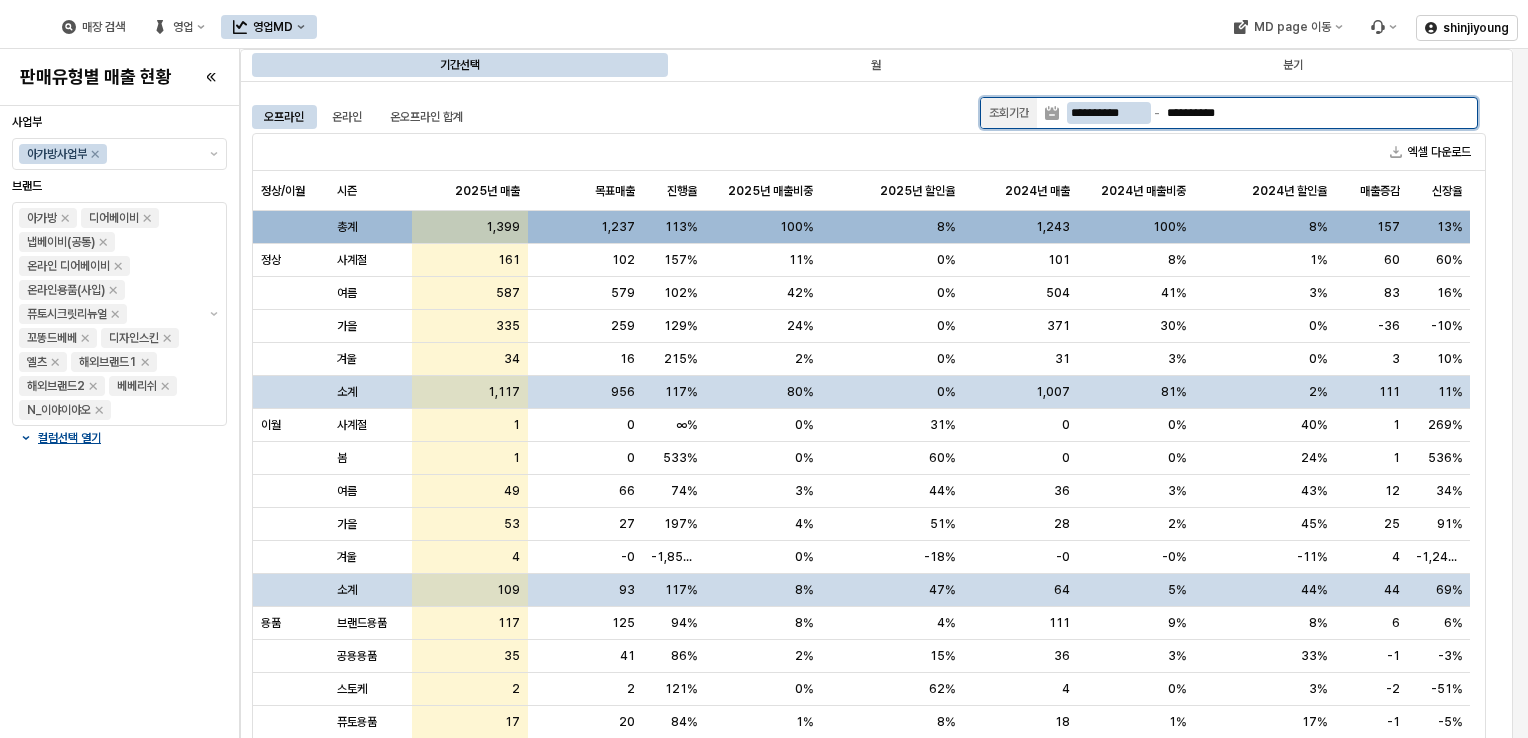 click on "**********" at bounding box center [1109, 113] 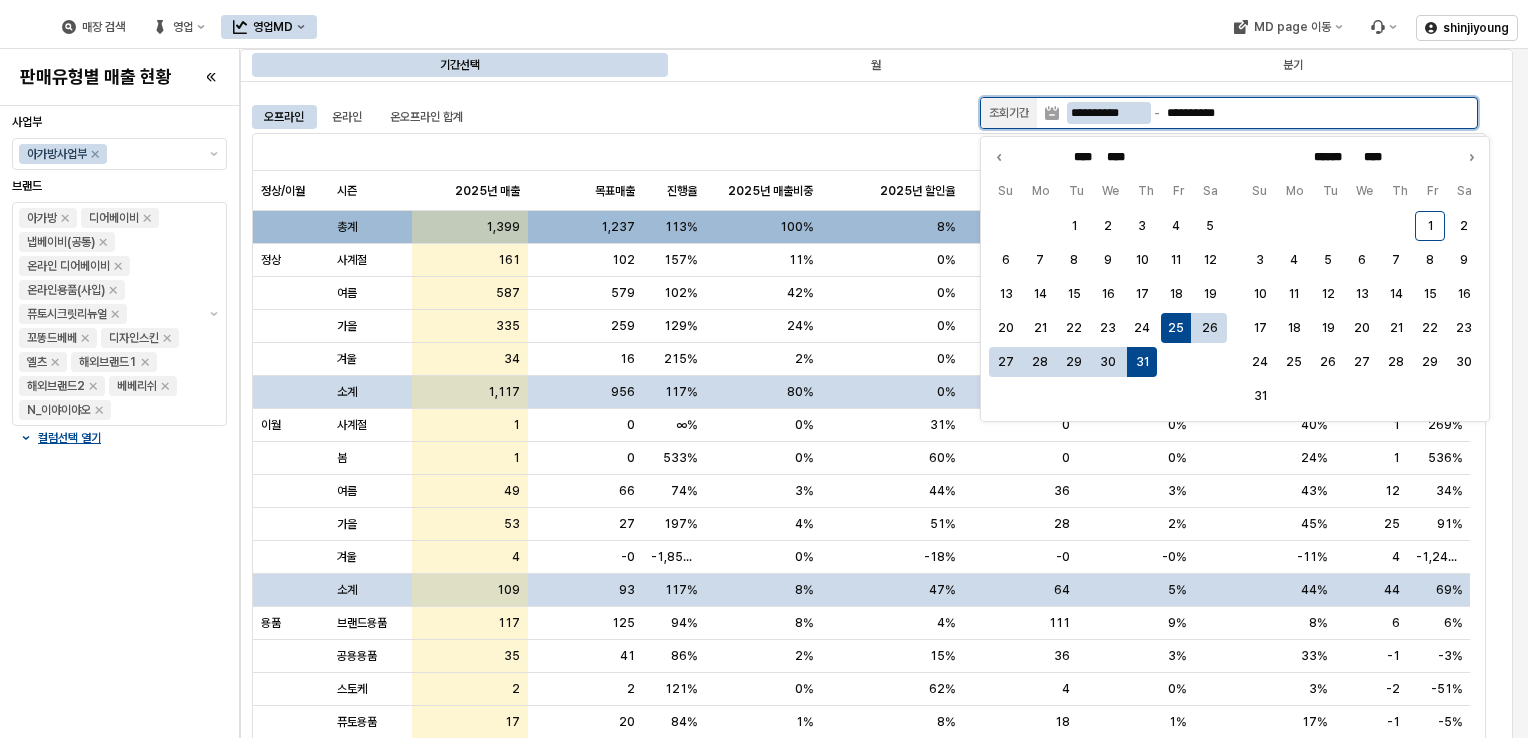 click on "**********" at bounding box center (1109, 113) 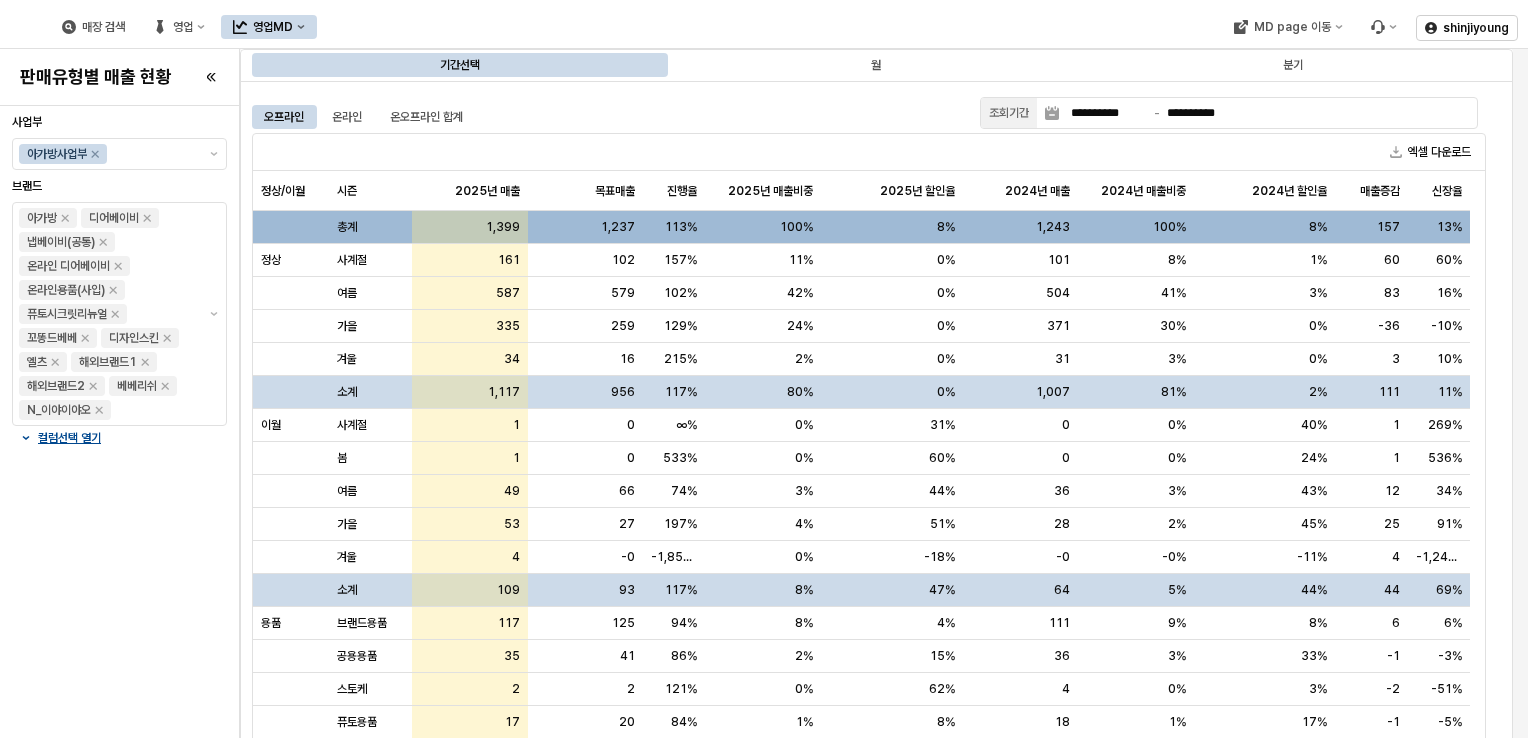 click on "오프라인 온라인 온오프라인 합계" at bounding box center (612, 117) 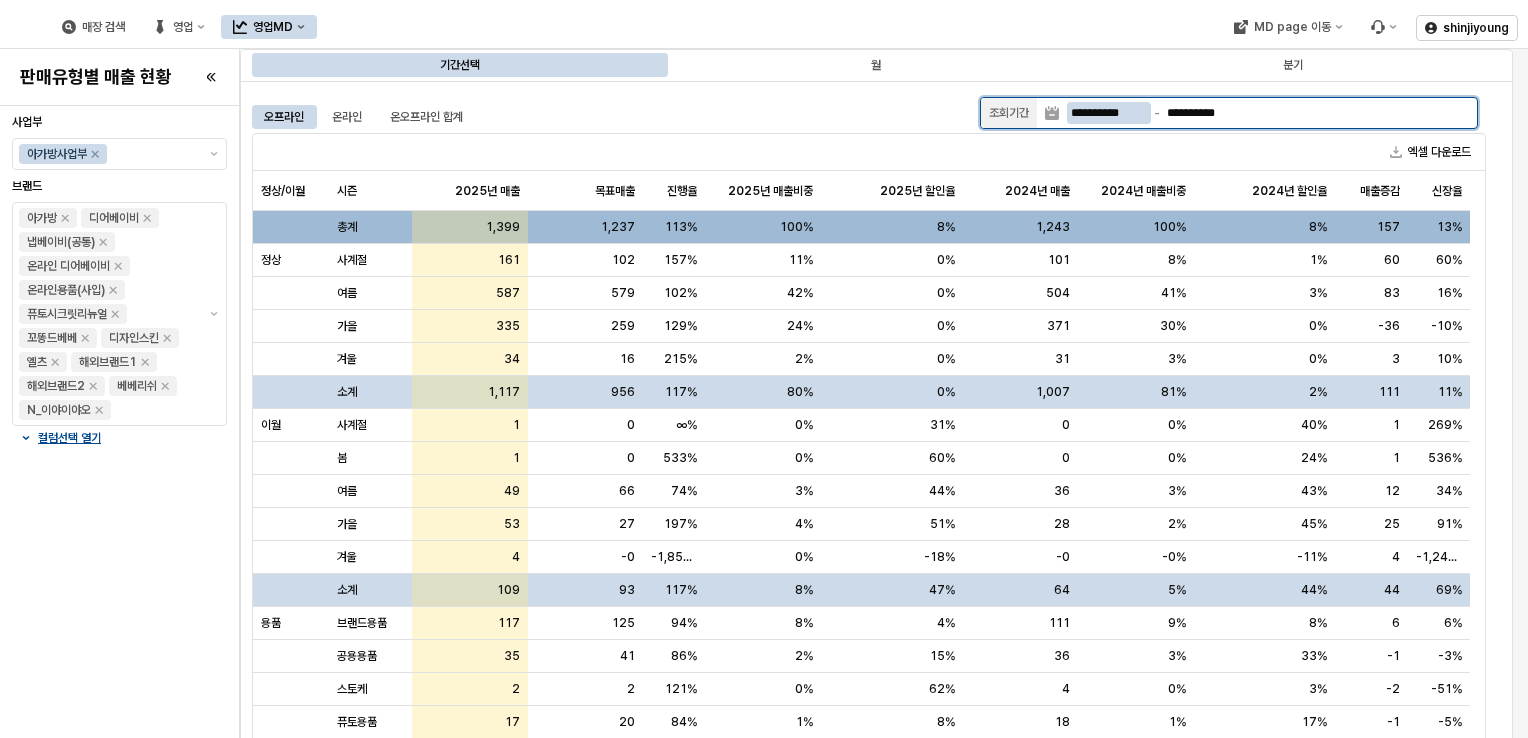 click on "**********" at bounding box center [1109, 113] 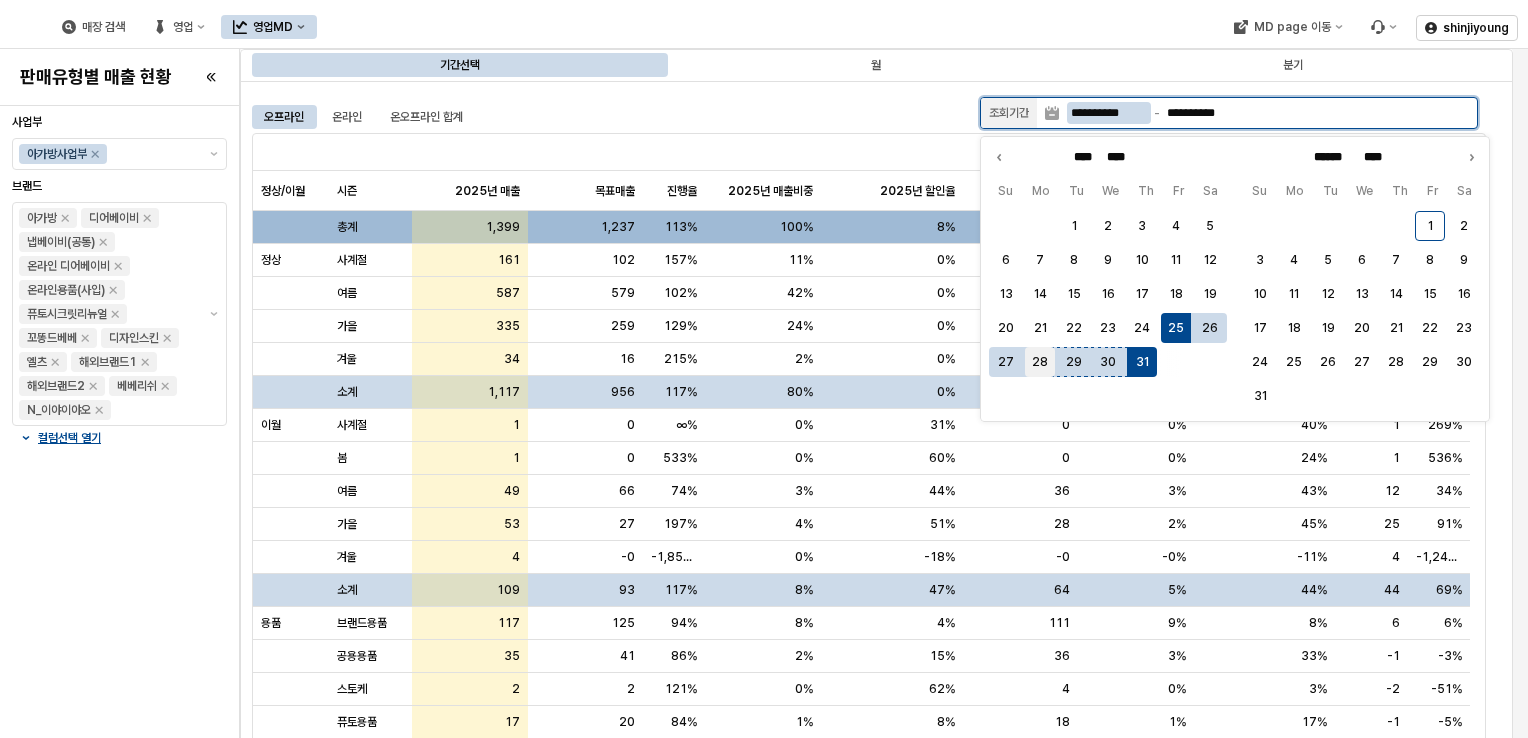 click on "28" at bounding box center (1040, 362) 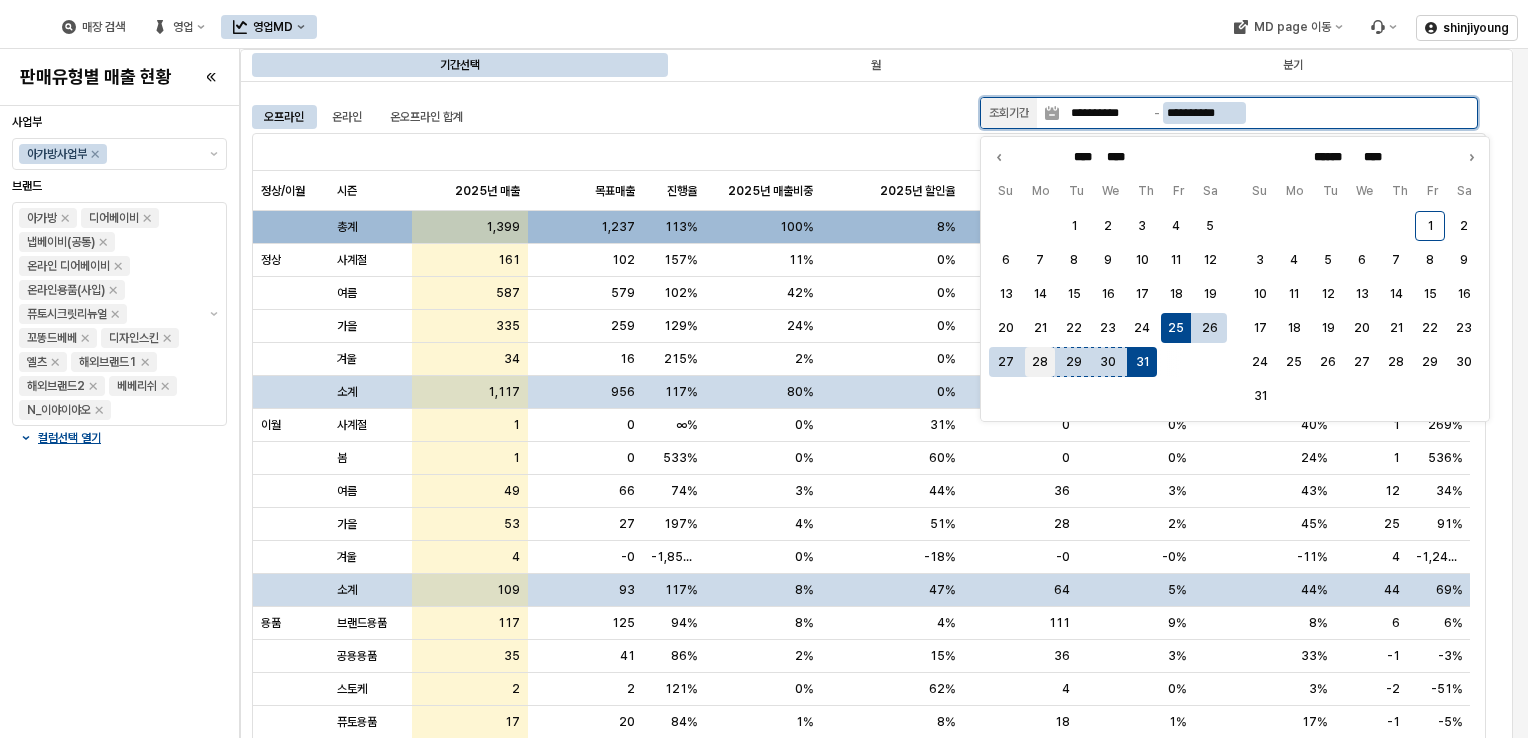 type on "**********" 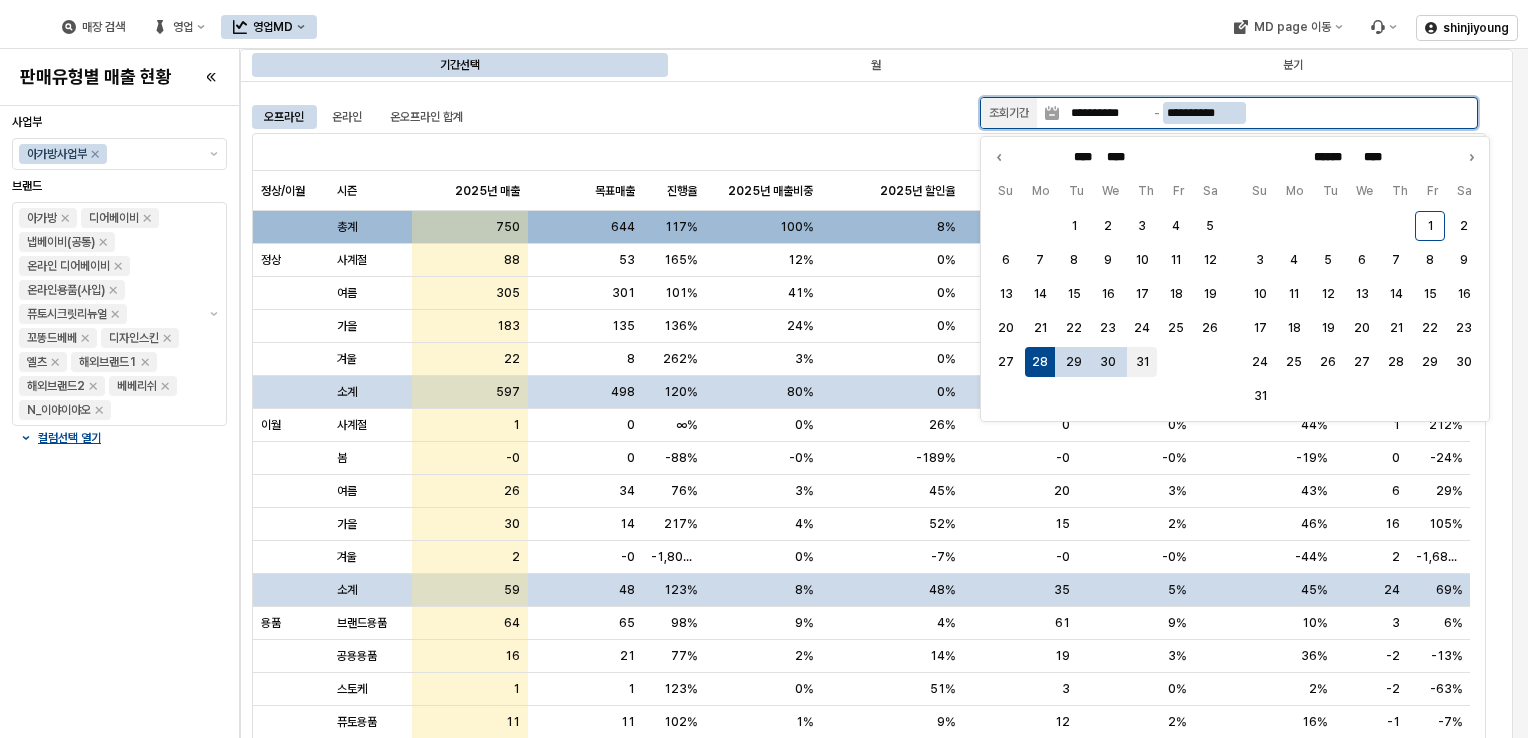 click on "31" at bounding box center [1142, 362] 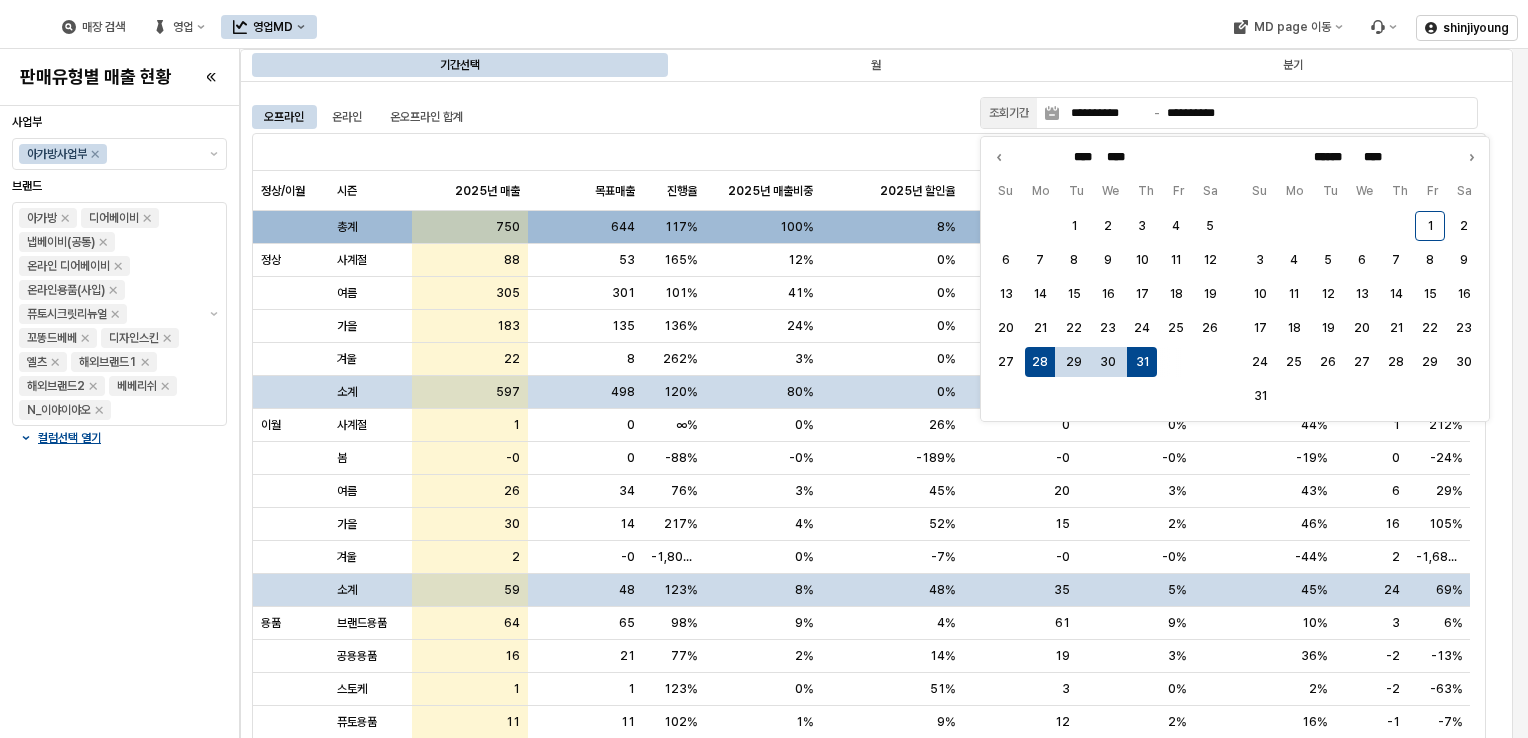 click on "매장 검색 영업 영업MD" at bounding box center (598, 27) 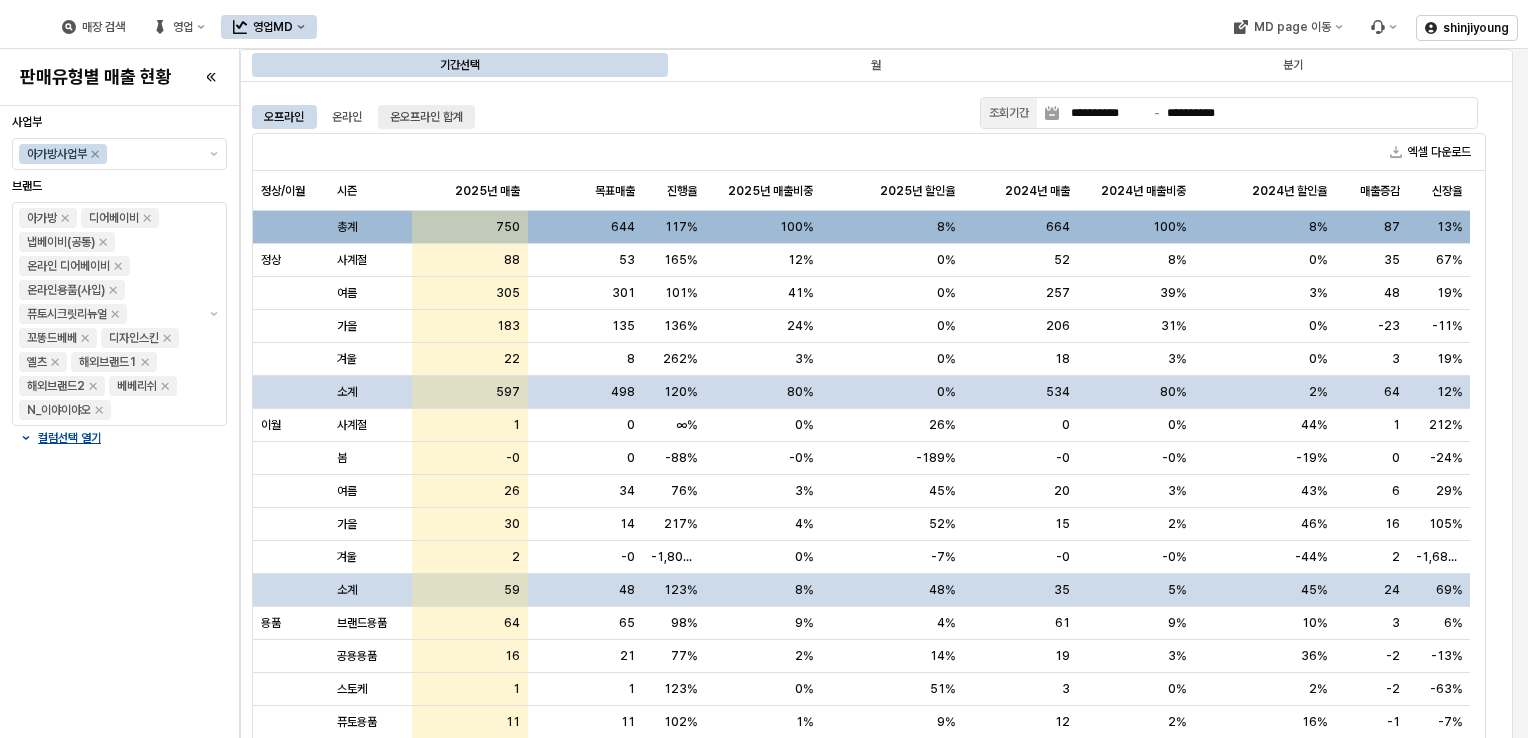 click on "온오프라인 합계" at bounding box center [426, 117] 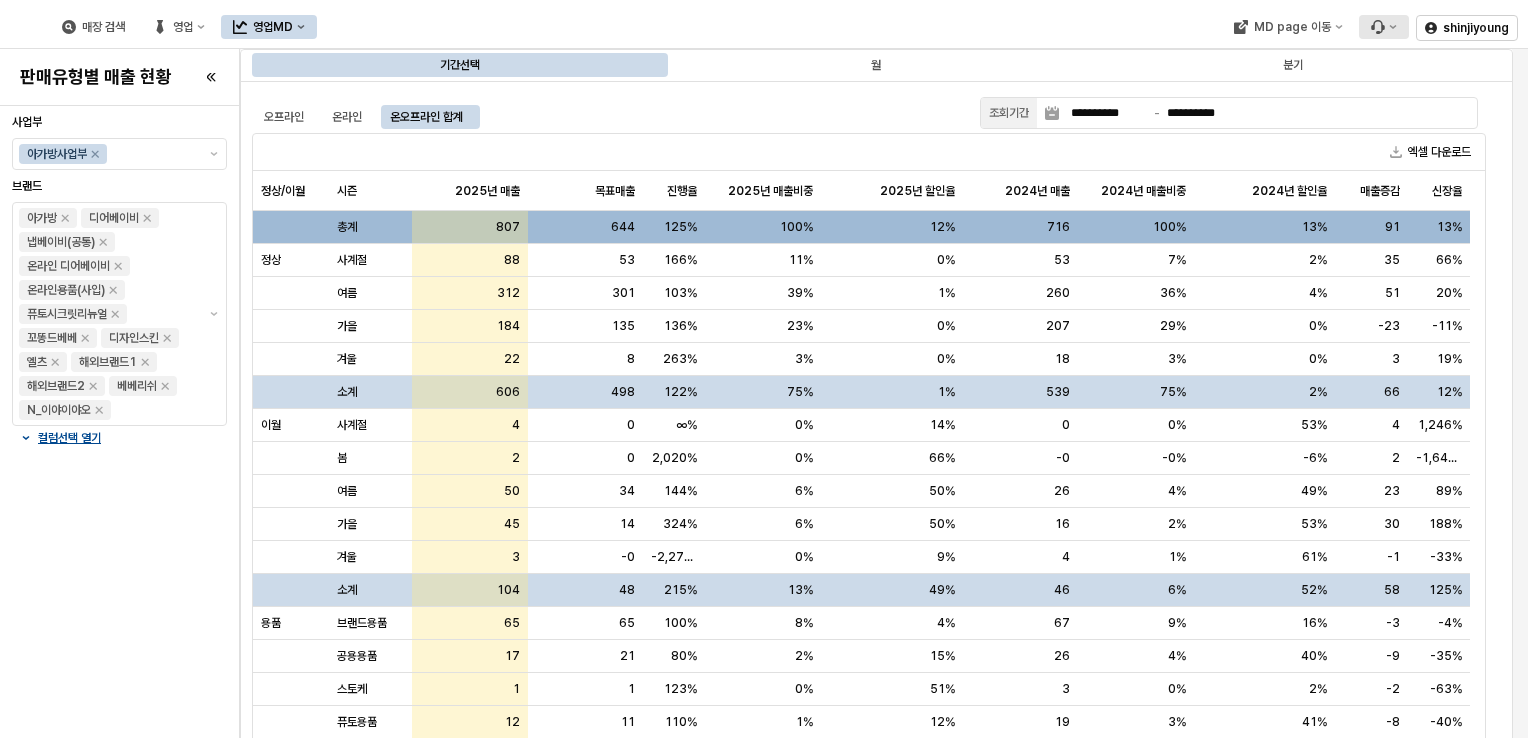 click 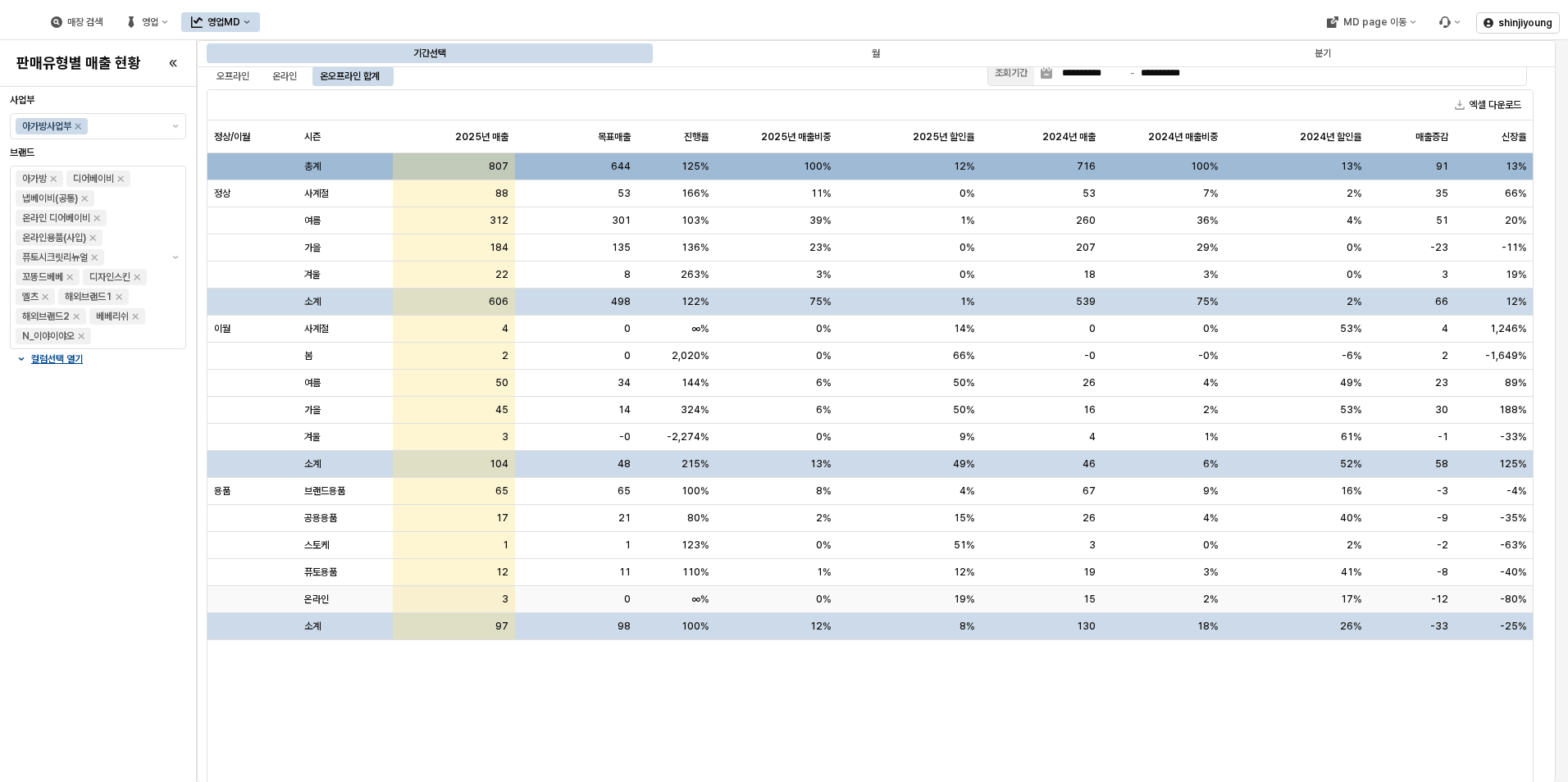 scroll, scrollTop: 30, scrollLeft: 0, axis: vertical 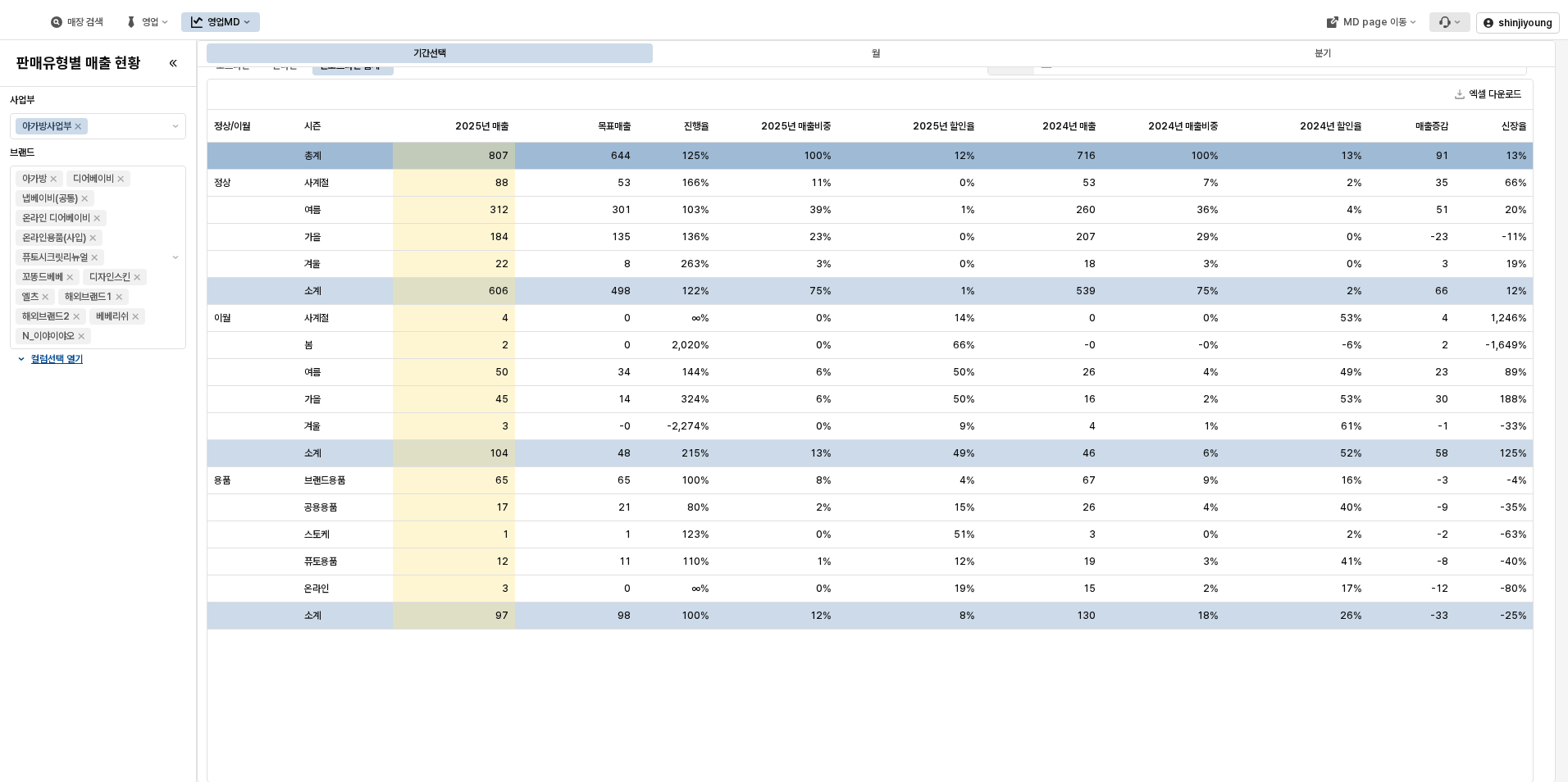 click 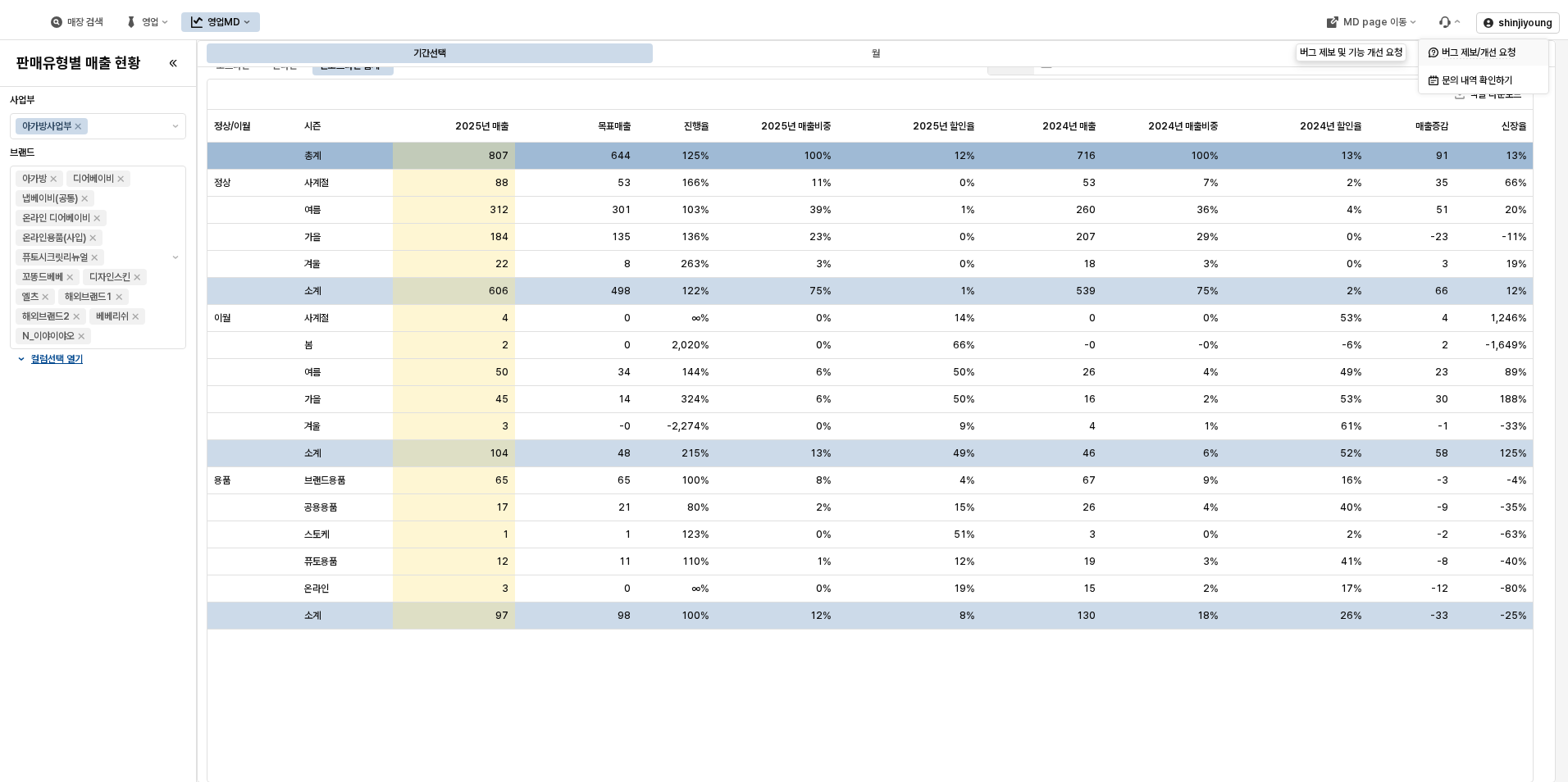 click on "버그 제보/개선 요청" at bounding box center (1479, 52) 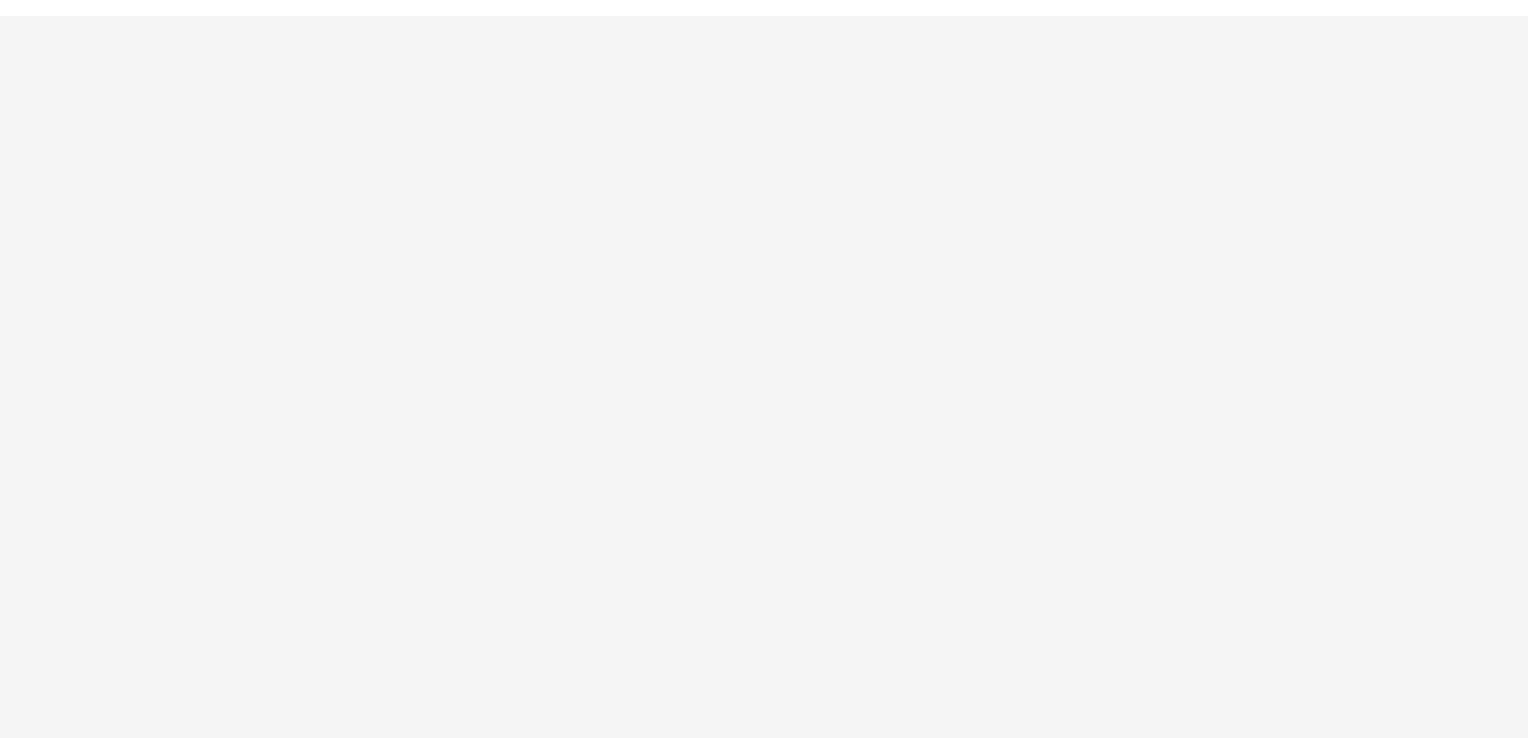 scroll, scrollTop: 0, scrollLeft: 0, axis: both 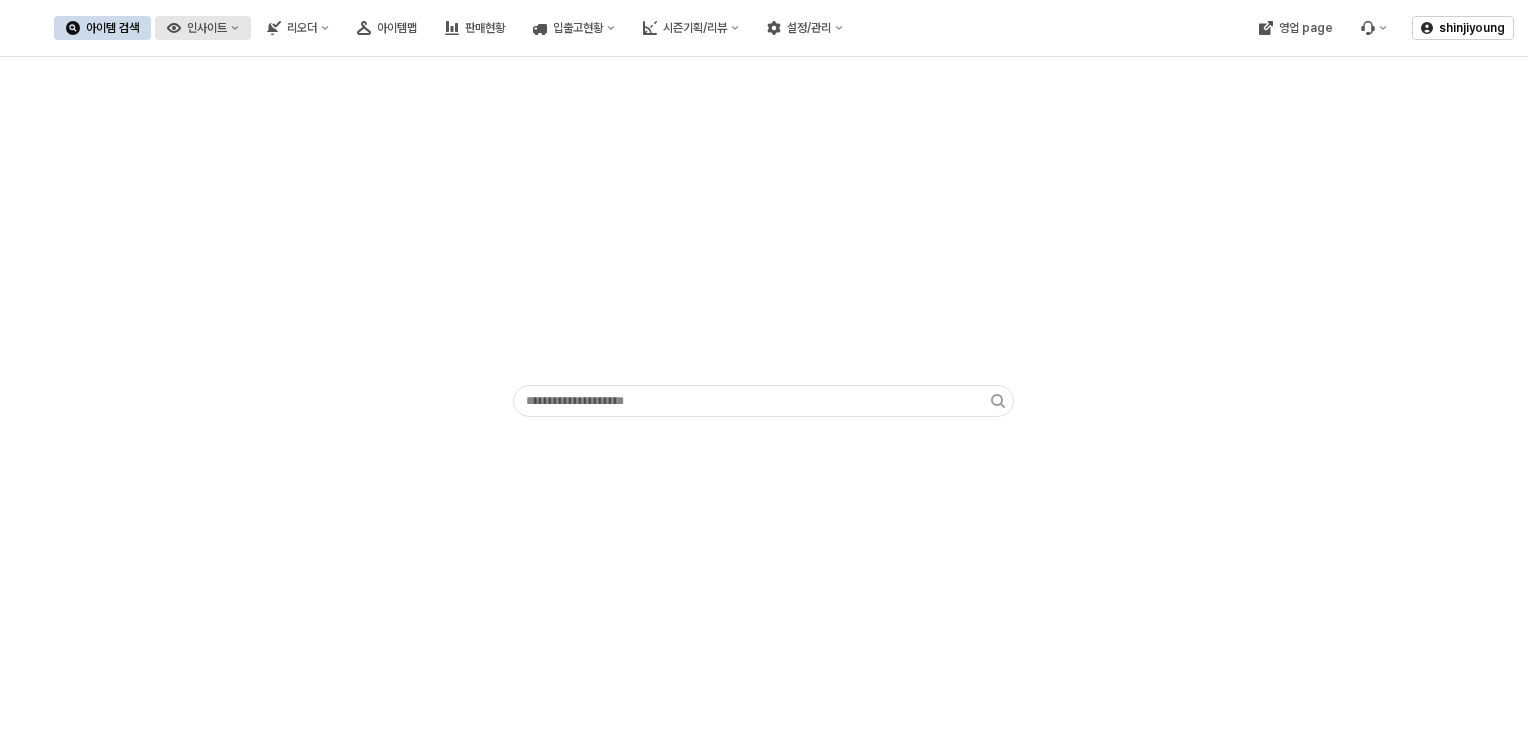 click on "인사이트" at bounding box center (203, 28) 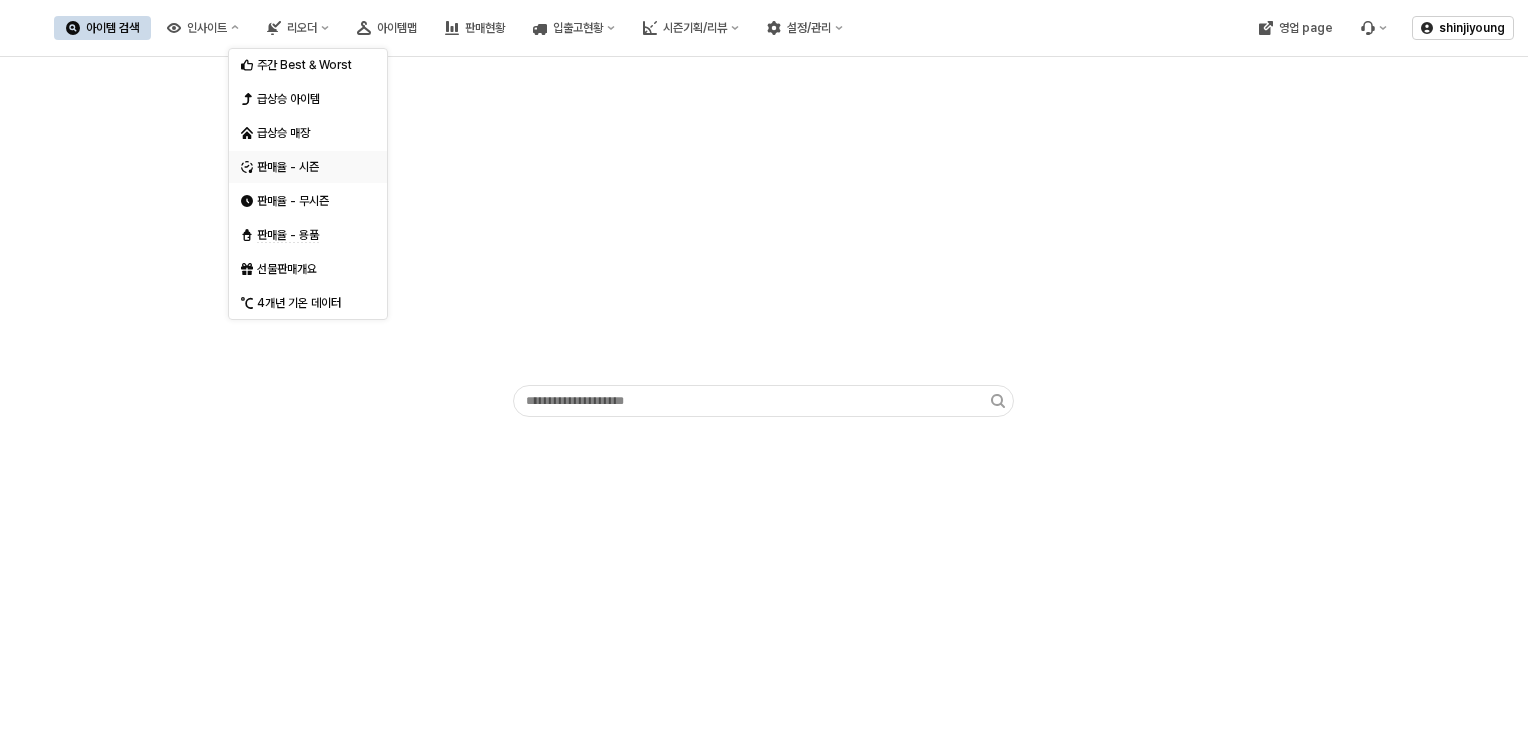 click on "판매율 - 시즌" at bounding box center [310, 167] 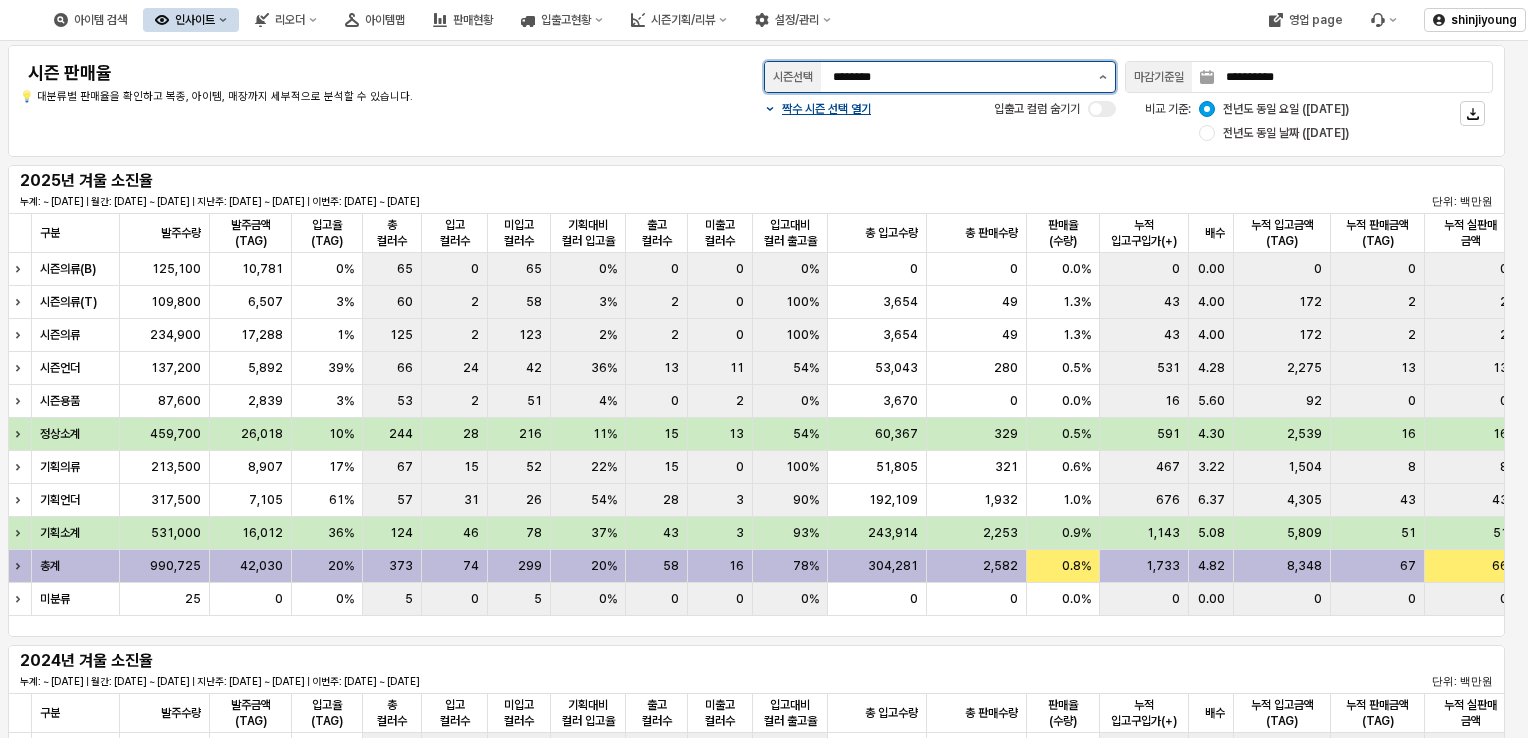 click 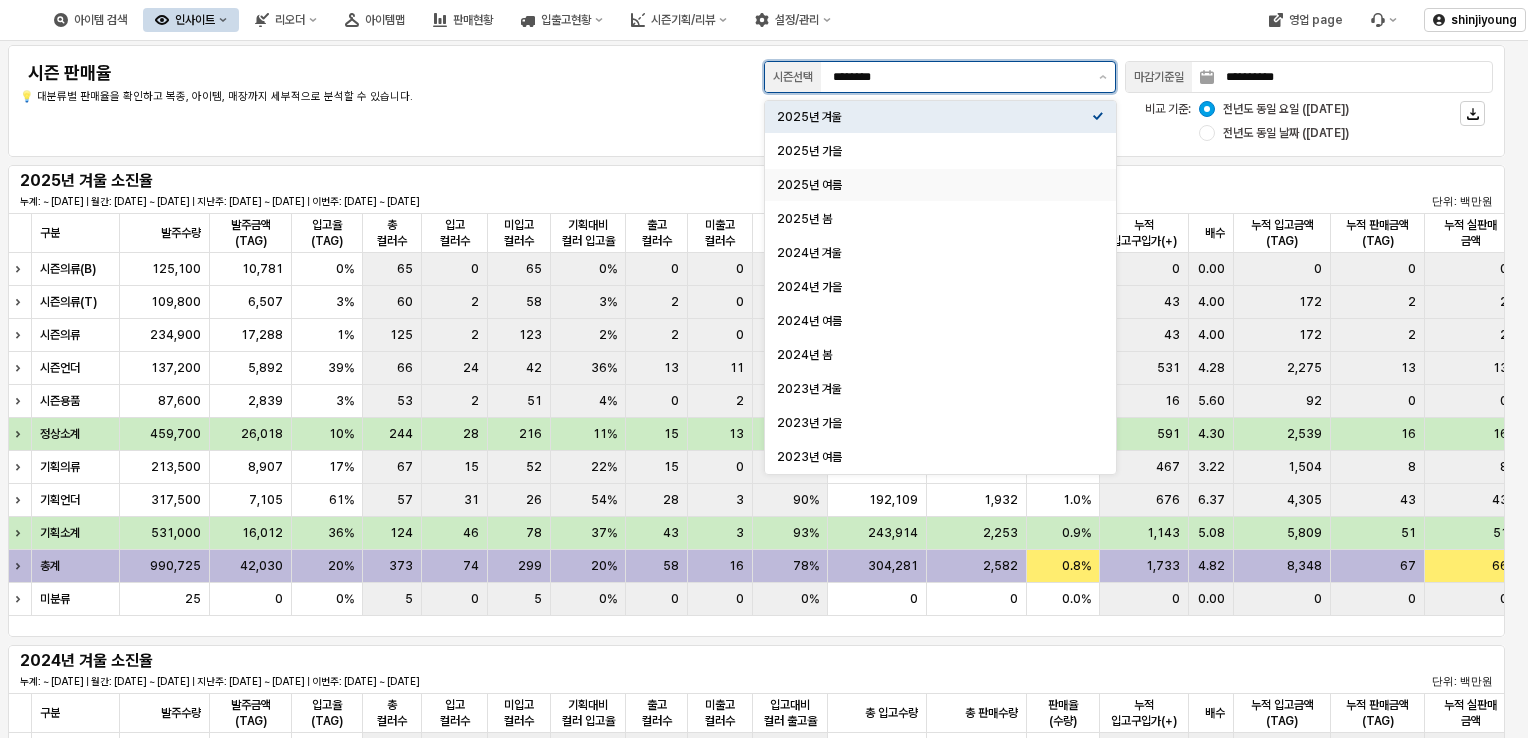click on "2025년 여름" at bounding box center [934, 185] 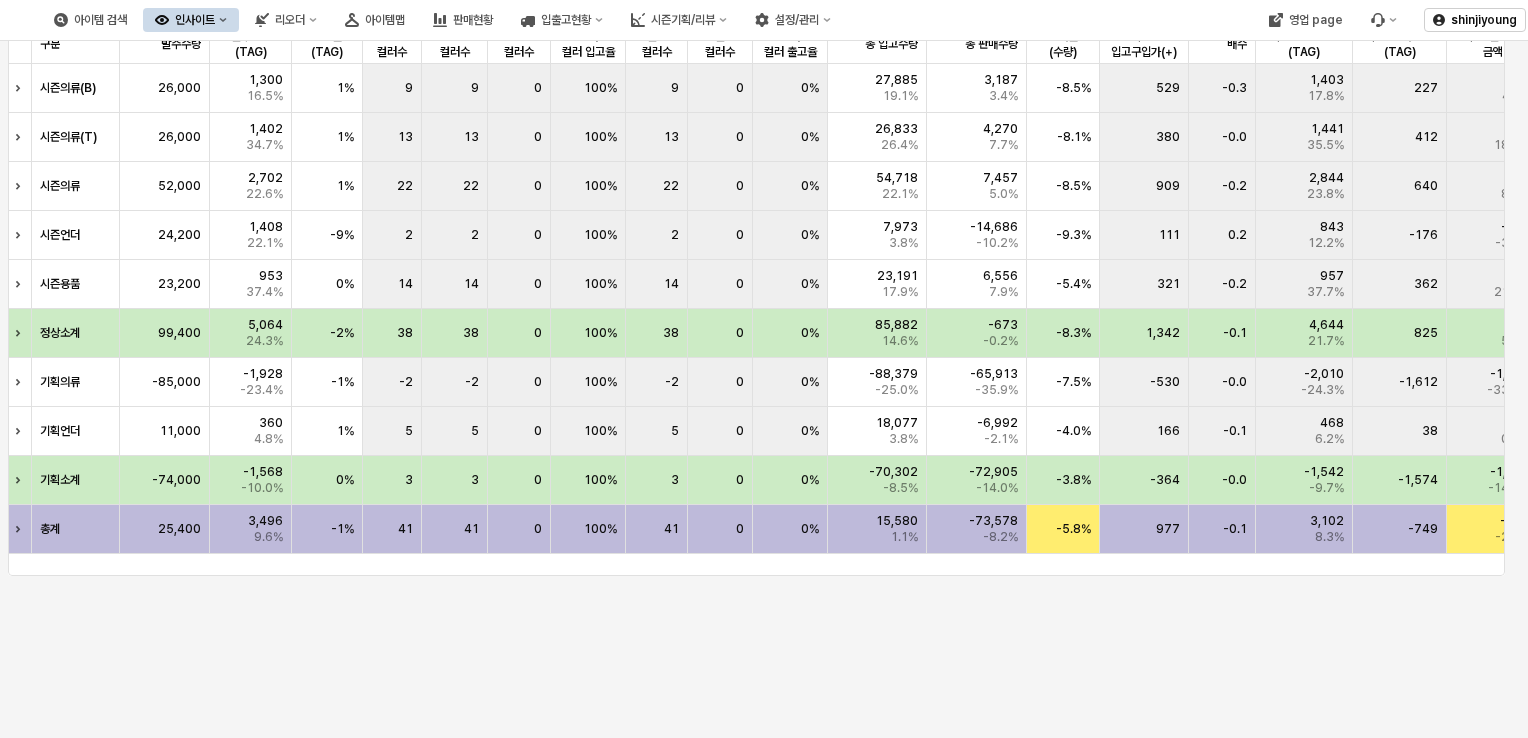 scroll, scrollTop: 1170, scrollLeft: 0, axis: vertical 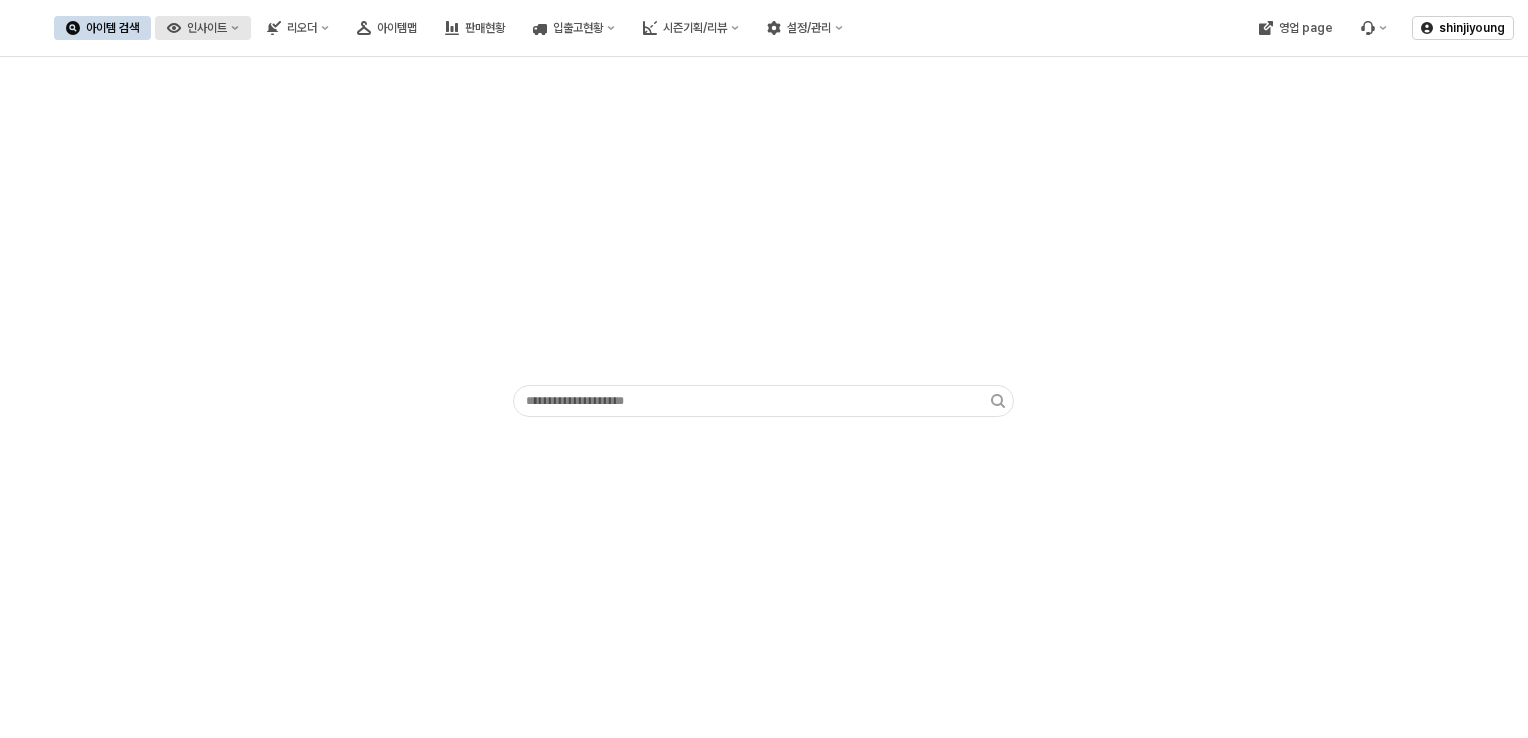 click on "인사이트" at bounding box center (207, 28) 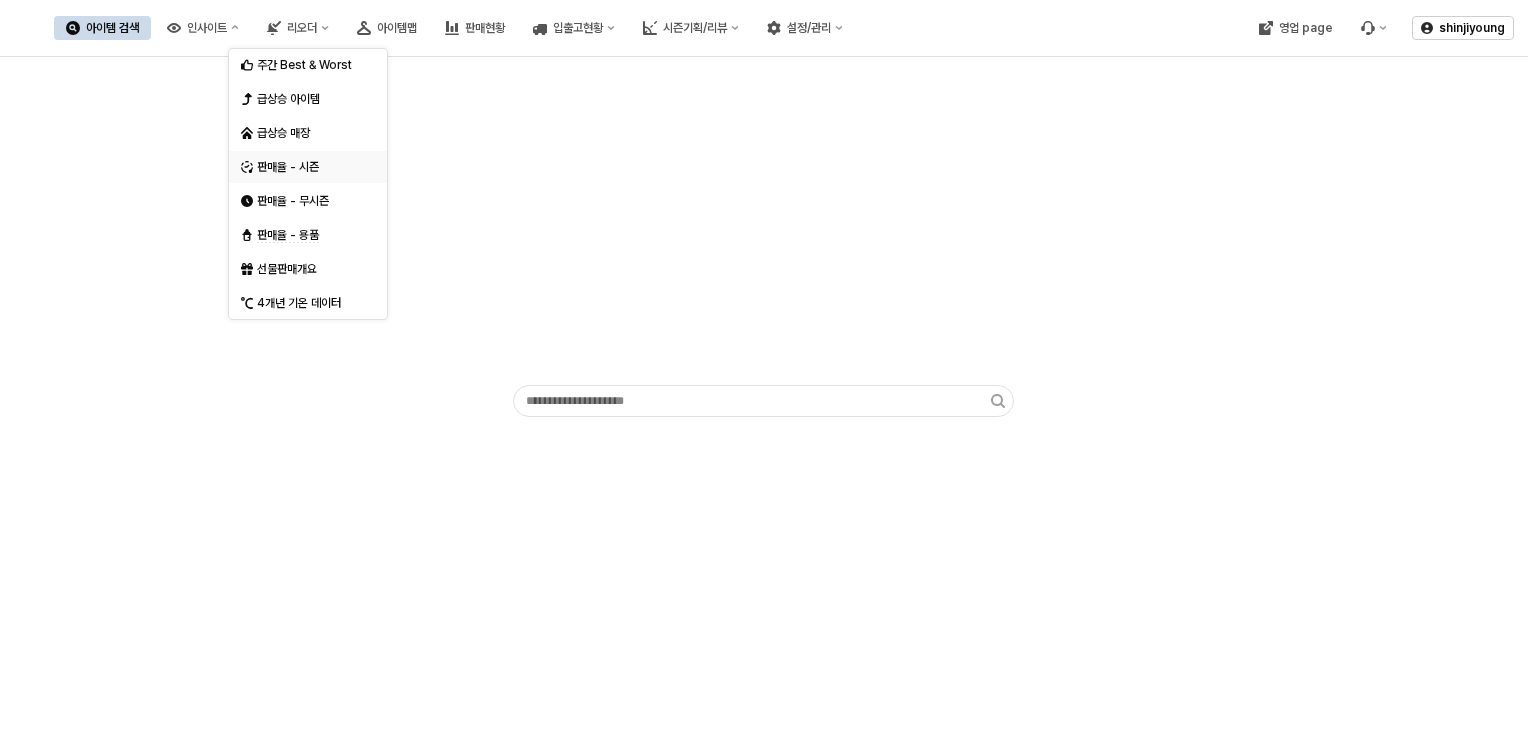 click on "판매율 - 시즌" at bounding box center (310, 167) 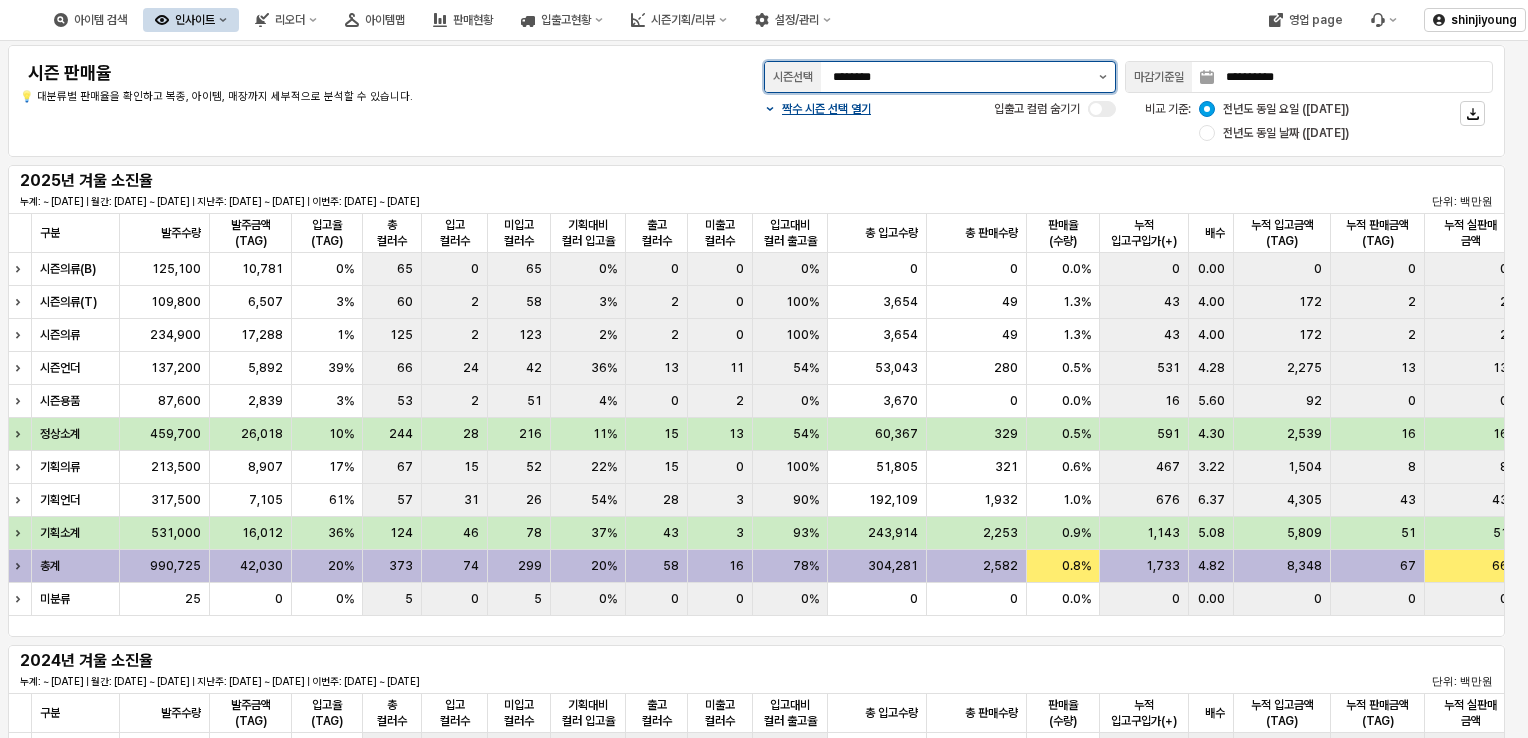 click at bounding box center [1103, 77] 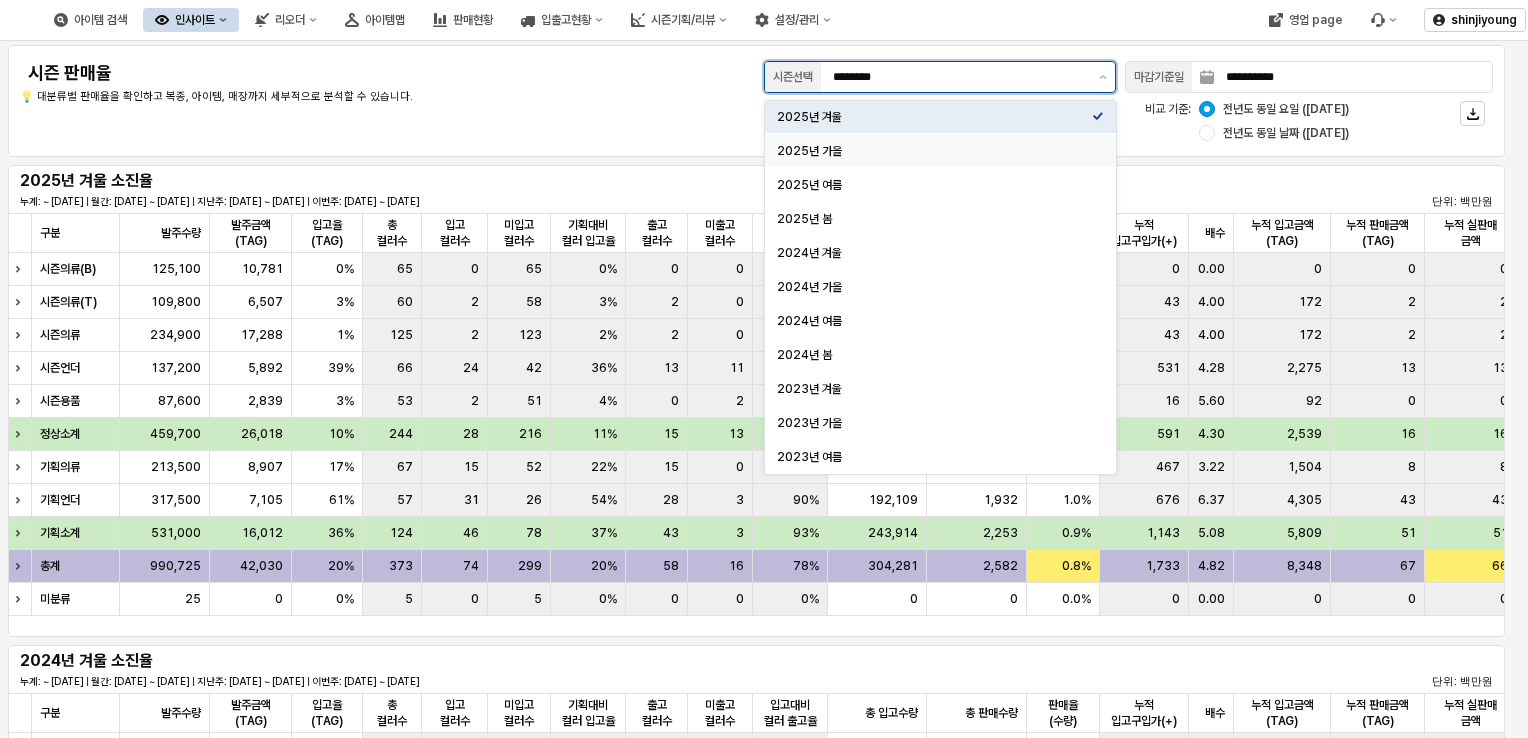 click on "2025년 가을" at bounding box center [934, 151] 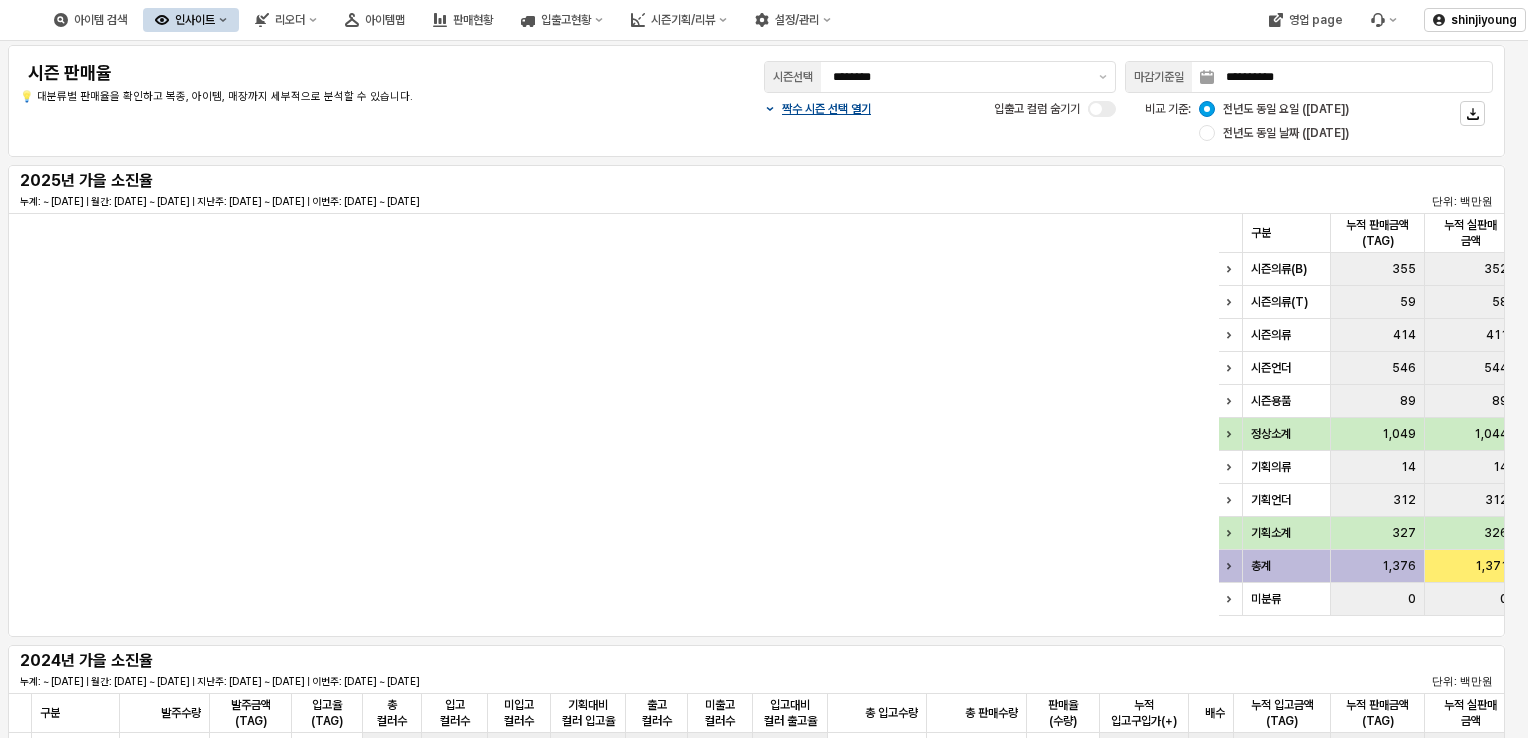 scroll, scrollTop: 0, scrollLeft: 1572, axis: horizontal 